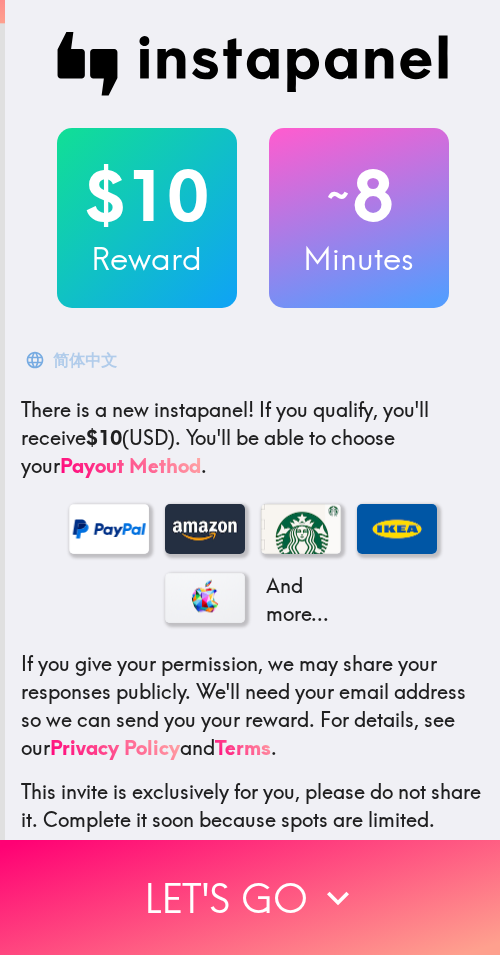 scroll, scrollTop: 0, scrollLeft: 0, axis: both 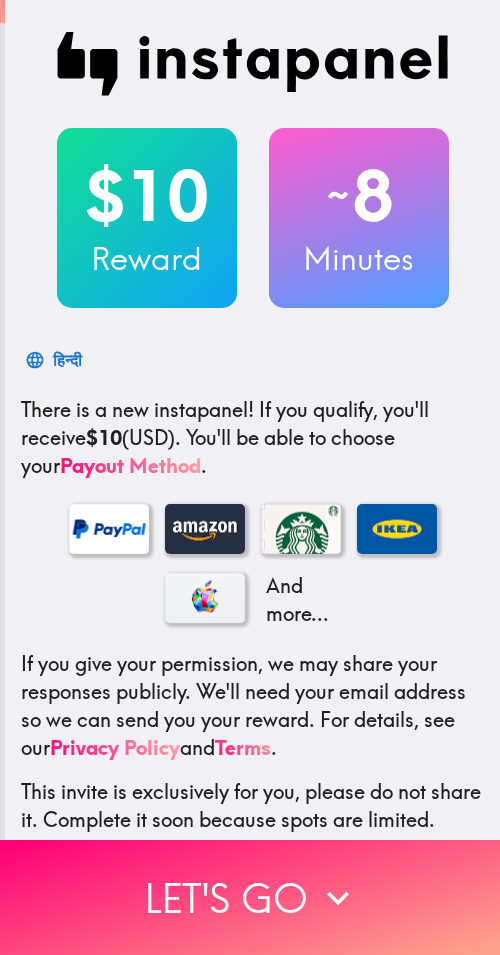click on "Let's go" at bounding box center (250, 897) 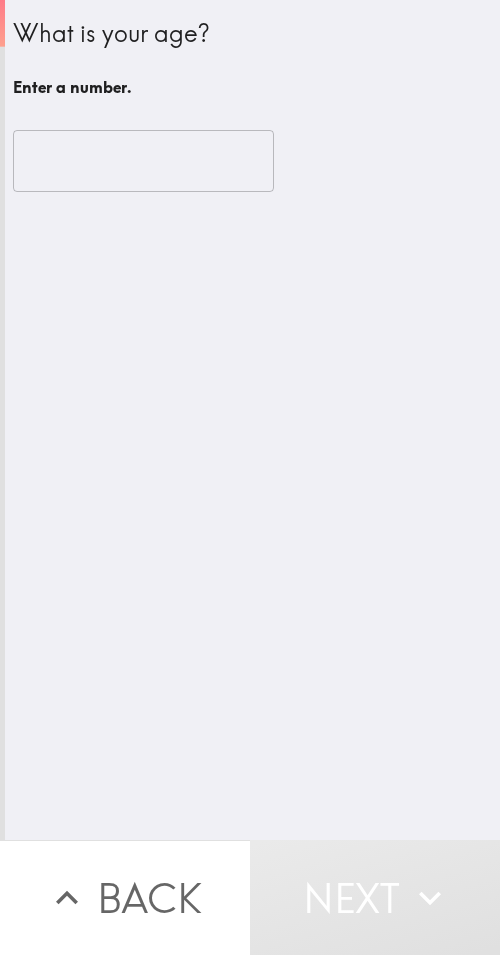 click at bounding box center (143, 161) 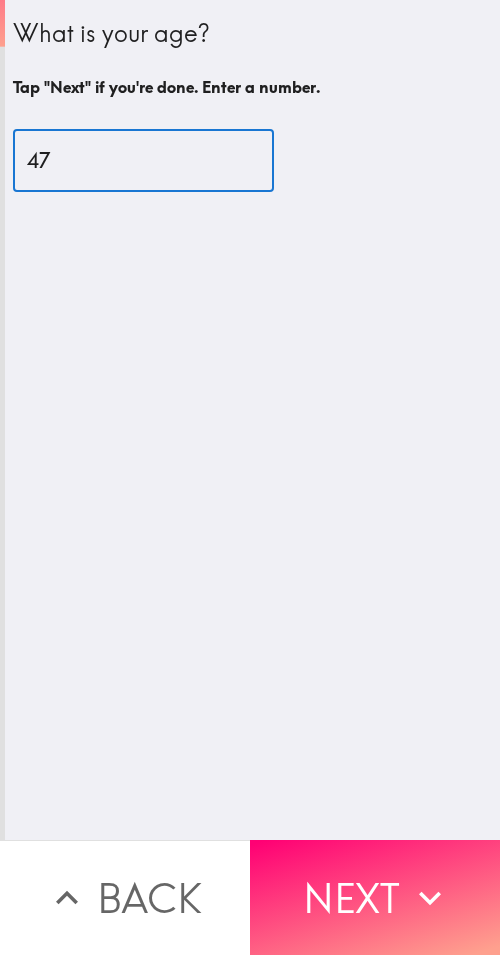 type on "47" 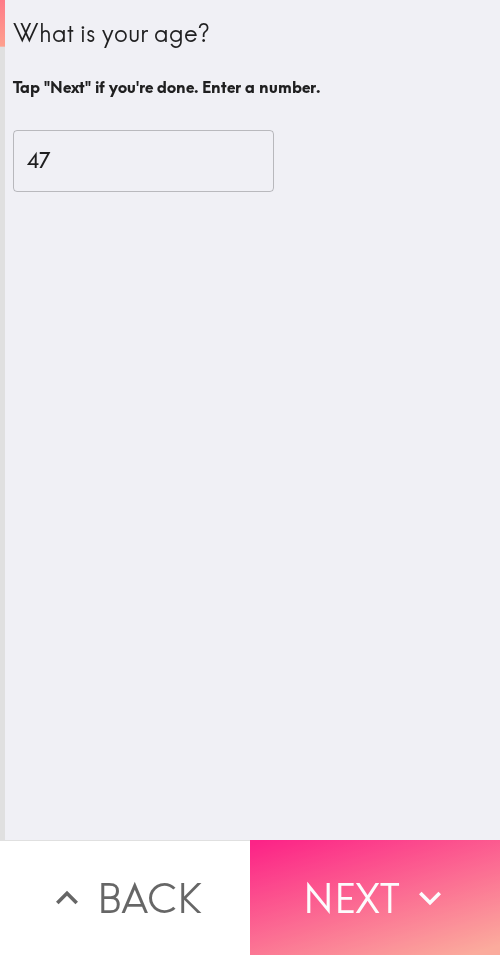 drag, startPoint x: 342, startPoint y: 888, endPoint x: 494, endPoint y: 888, distance: 152 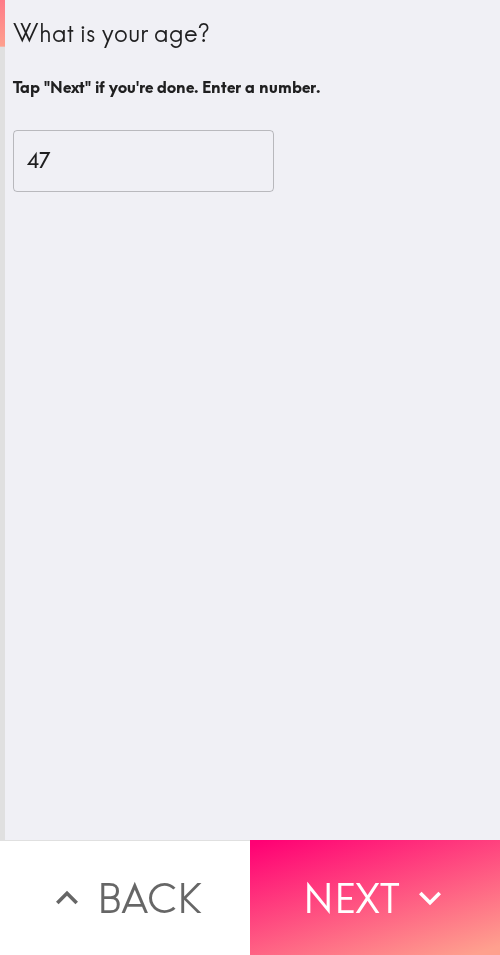 click on "Next" at bounding box center [375, 897] 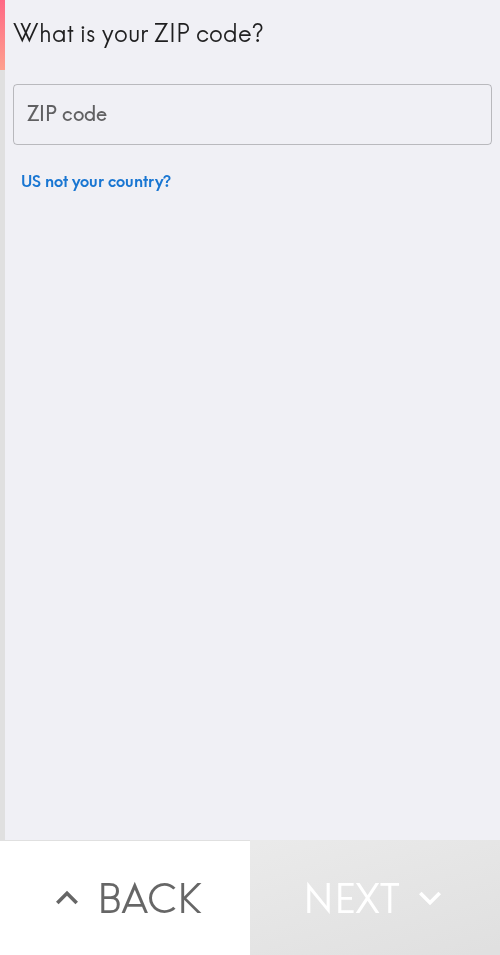 click on "ZIP code" at bounding box center [252, 115] 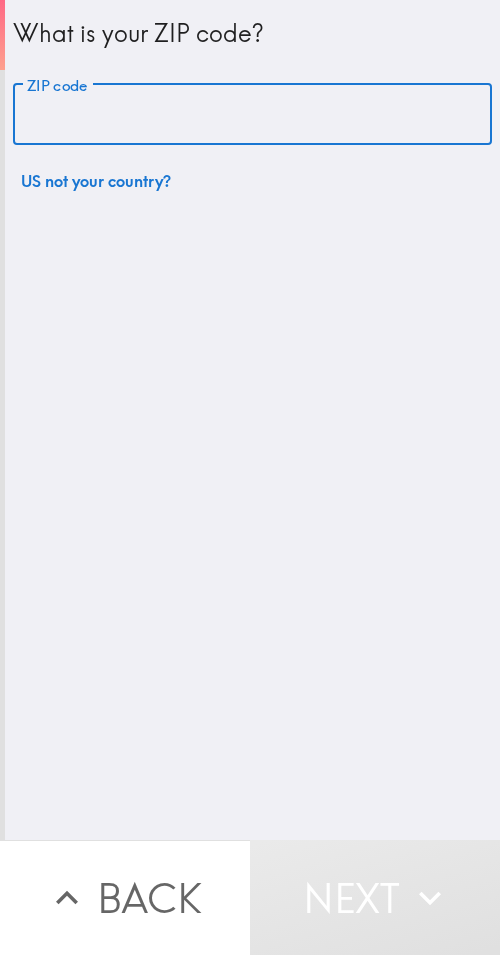 paste on "11416" 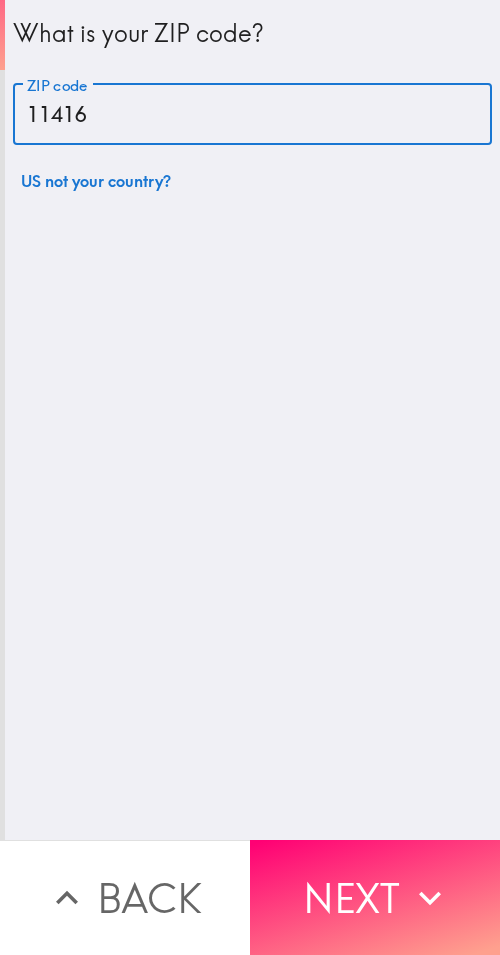 type on "11416" 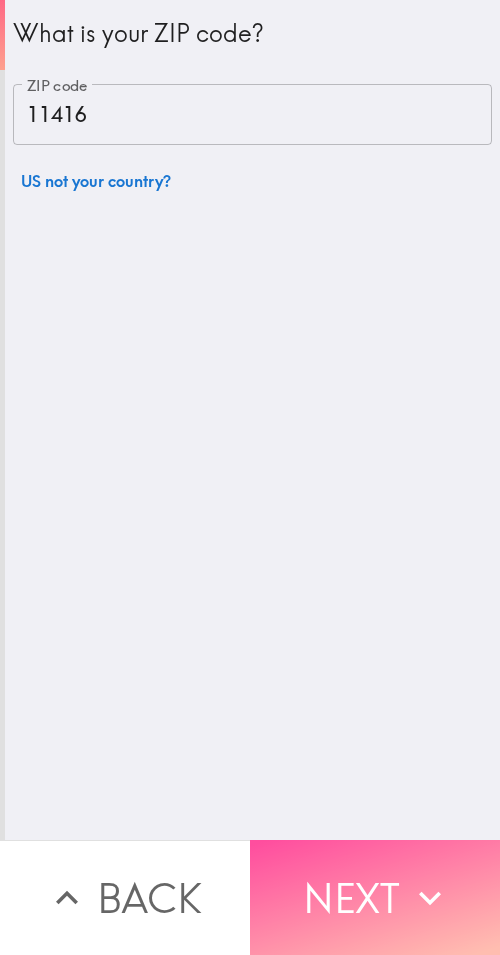 drag, startPoint x: 369, startPoint y: 877, endPoint x: 492, endPoint y: 880, distance: 123.03658 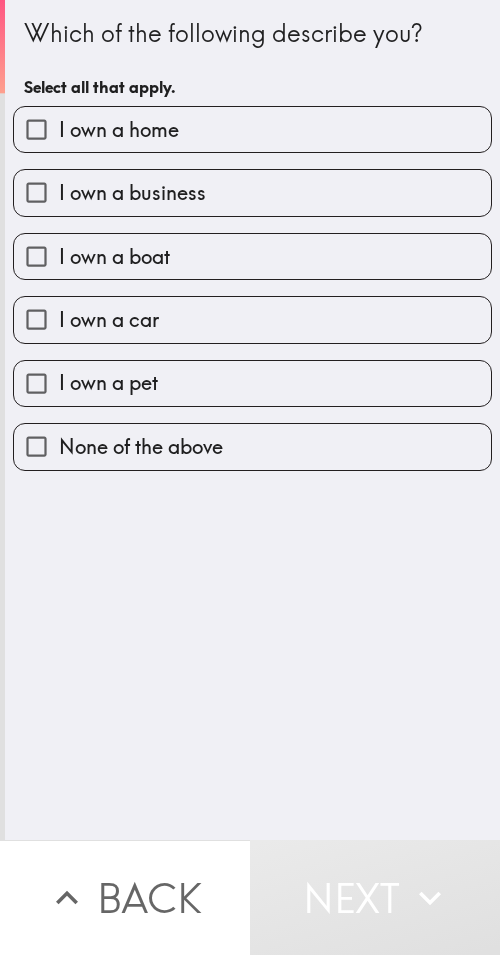 drag, startPoint x: 330, startPoint y: 500, endPoint x: 283, endPoint y: 597, distance: 107.78683 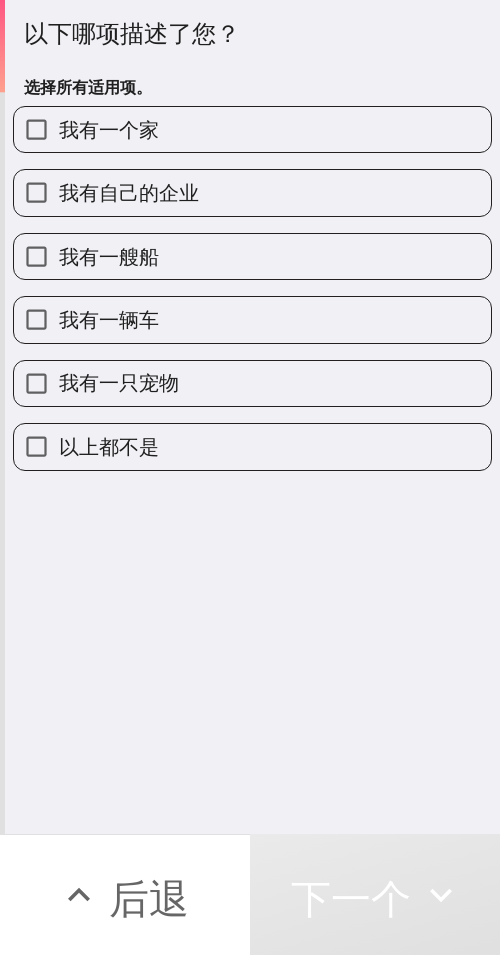 click on "我有一辆车" at bounding box center (252, 319) 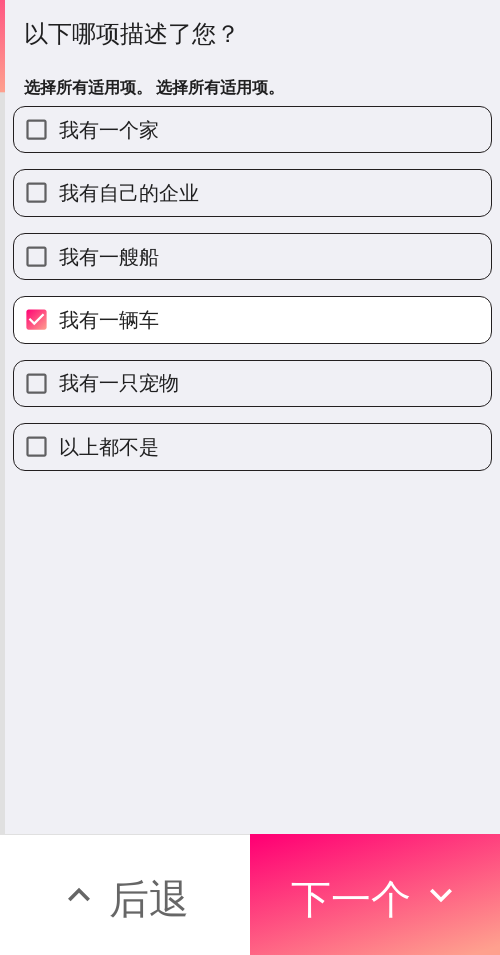 click on "我有自己的企业" at bounding box center [252, 192] 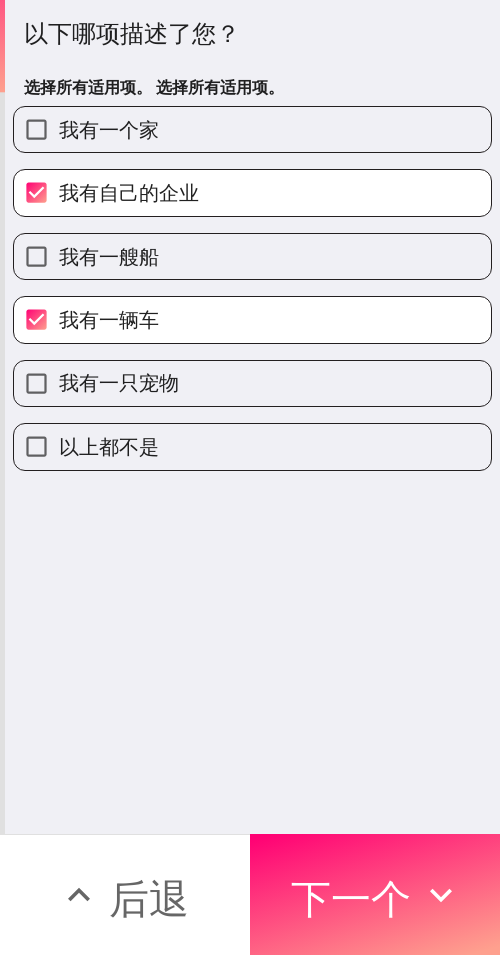 click on "我有一个家" at bounding box center [252, 129] 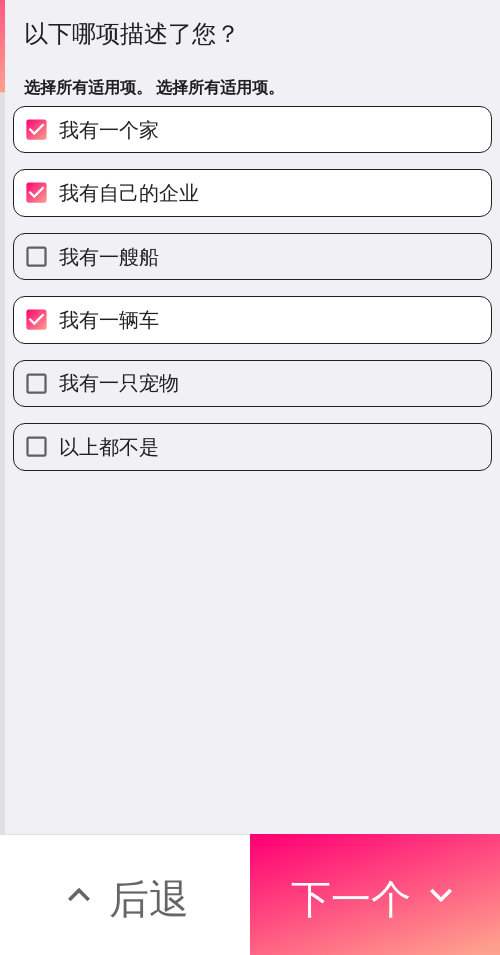 click on "我有一只宠物" at bounding box center [252, 383] 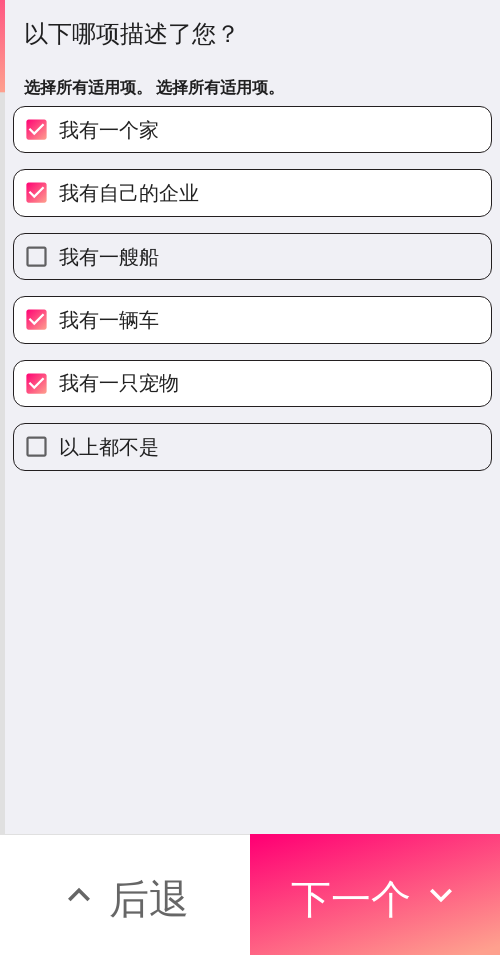 drag, startPoint x: 229, startPoint y: 381, endPoint x: 220, endPoint y: 352, distance: 30.364452 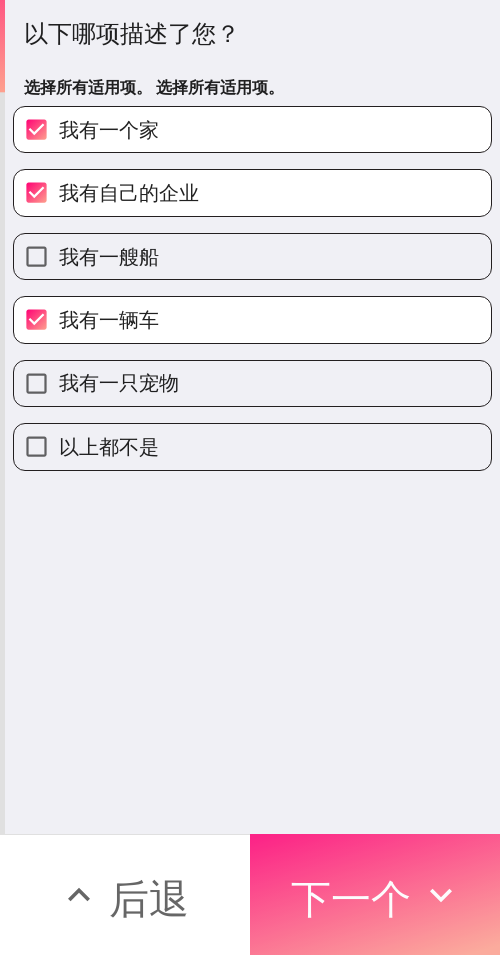drag, startPoint x: 376, startPoint y: 853, endPoint x: 499, endPoint y: 856, distance: 123.03658 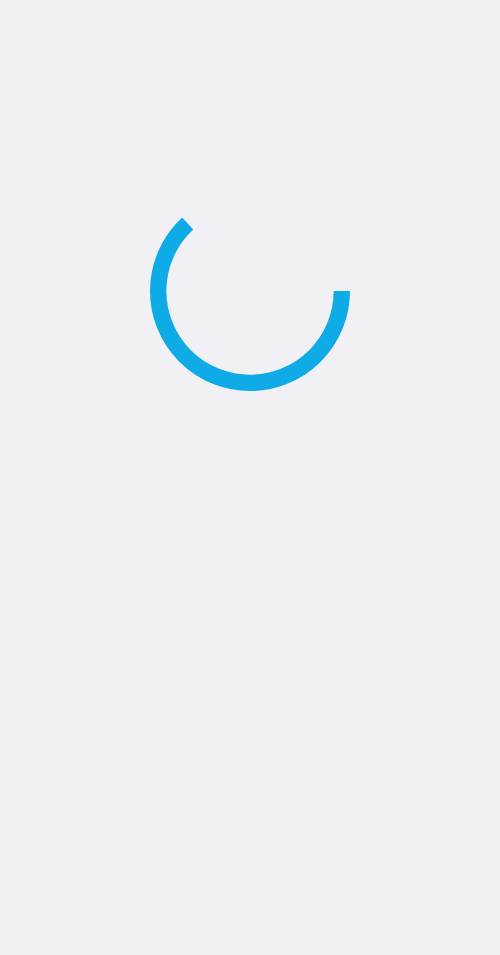 scroll, scrollTop: 0, scrollLeft: 0, axis: both 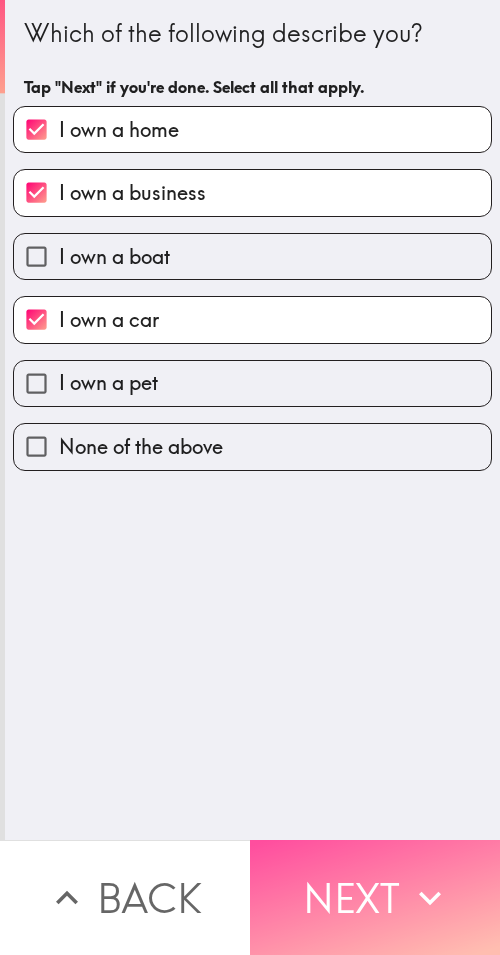 drag, startPoint x: 399, startPoint y: 863, endPoint x: 489, endPoint y: 863, distance: 90 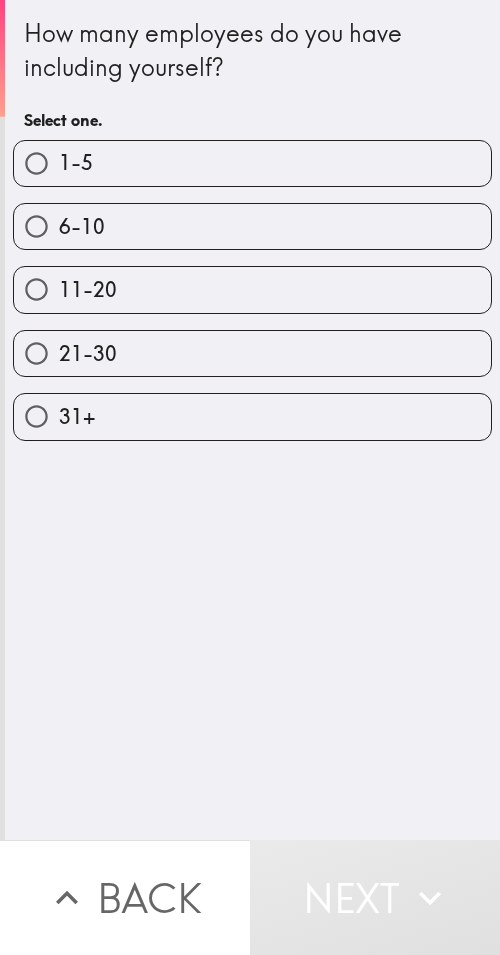 type 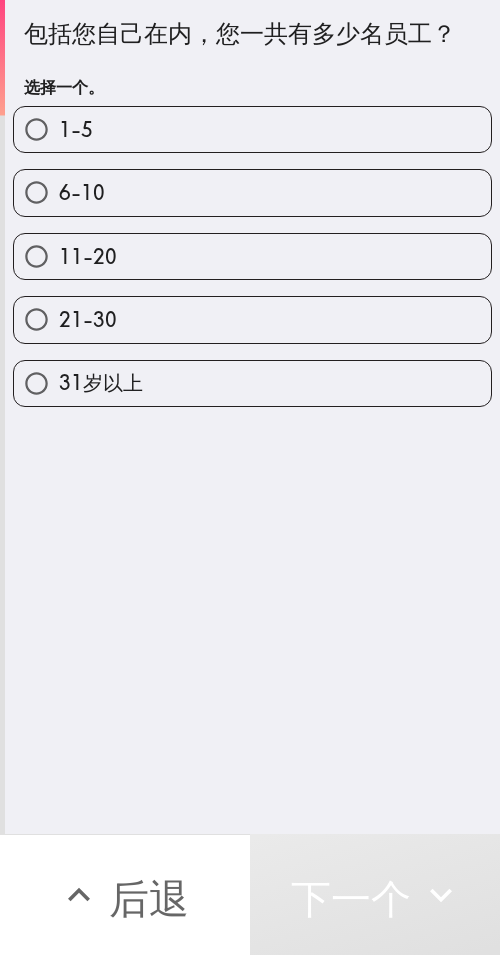 click on "6-10" at bounding box center [252, 192] 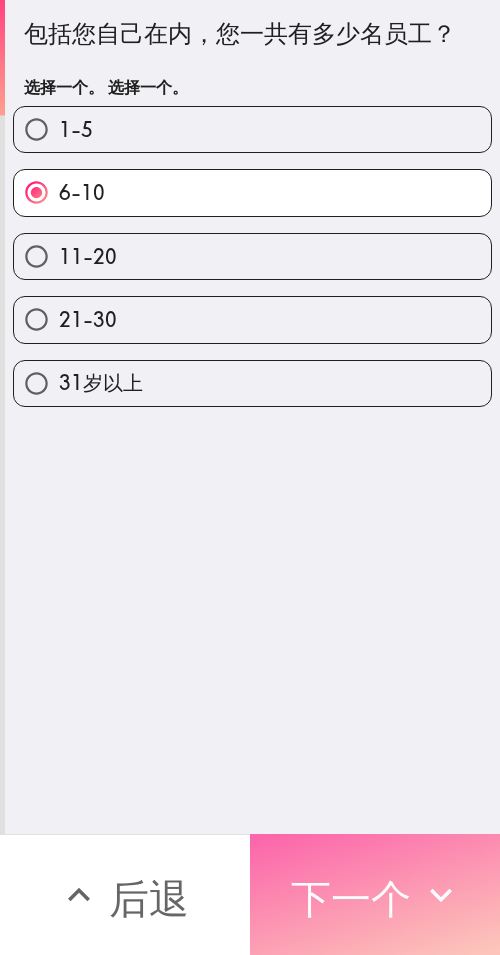 click on "下一个" at bounding box center [351, 898] 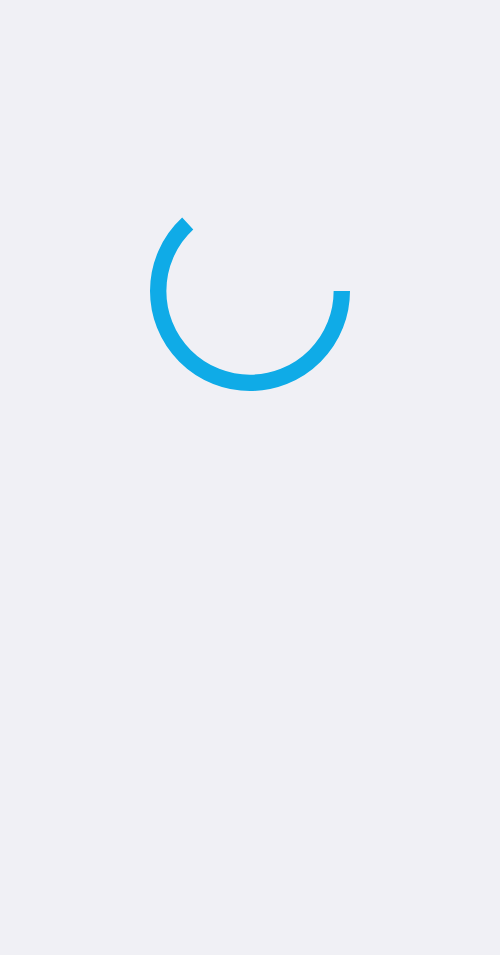scroll, scrollTop: 0, scrollLeft: 0, axis: both 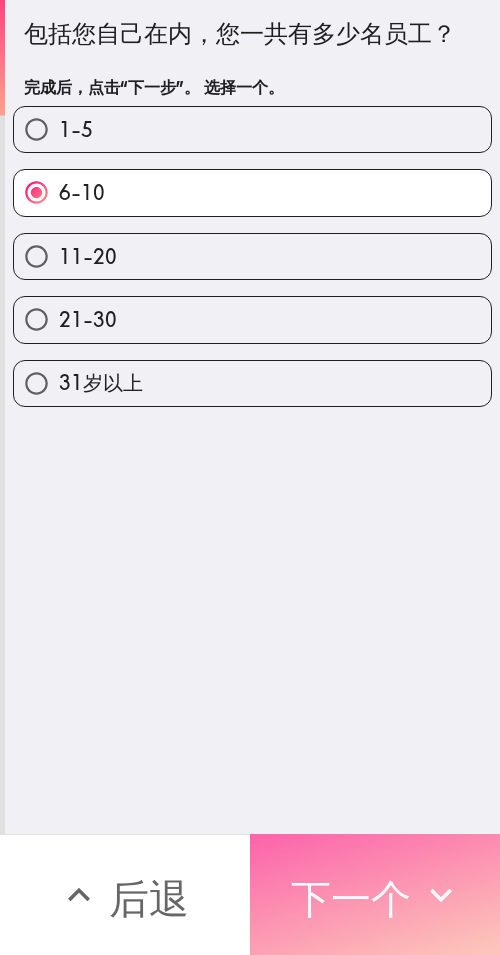 click on "下一个" at bounding box center [351, 898] 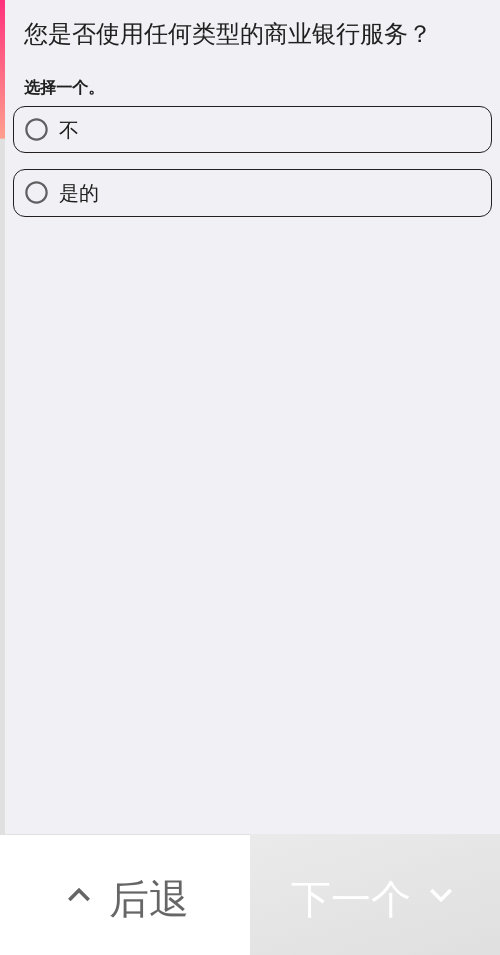 drag, startPoint x: 251, startPoint y: 197, endPoint x: 499, endPoint y: 194, distance: 248.01814 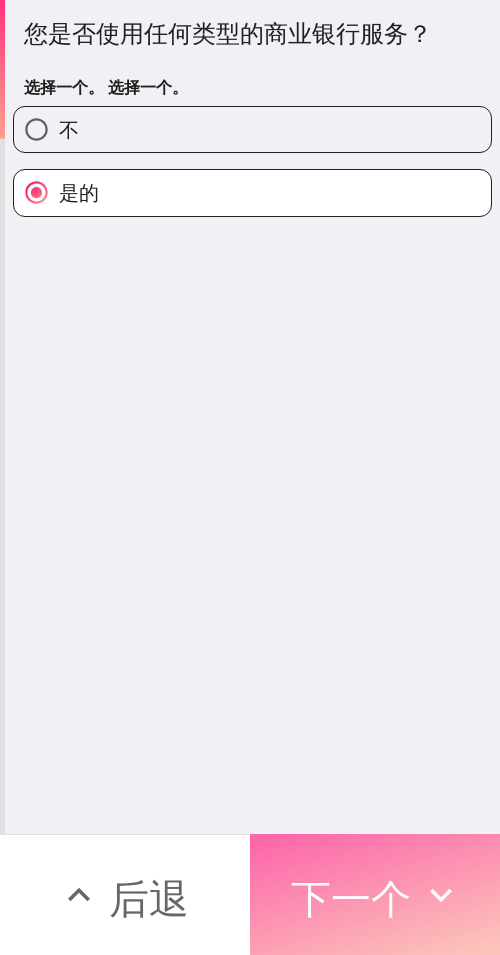 click on "下一个" at bounding box center (351, 898) 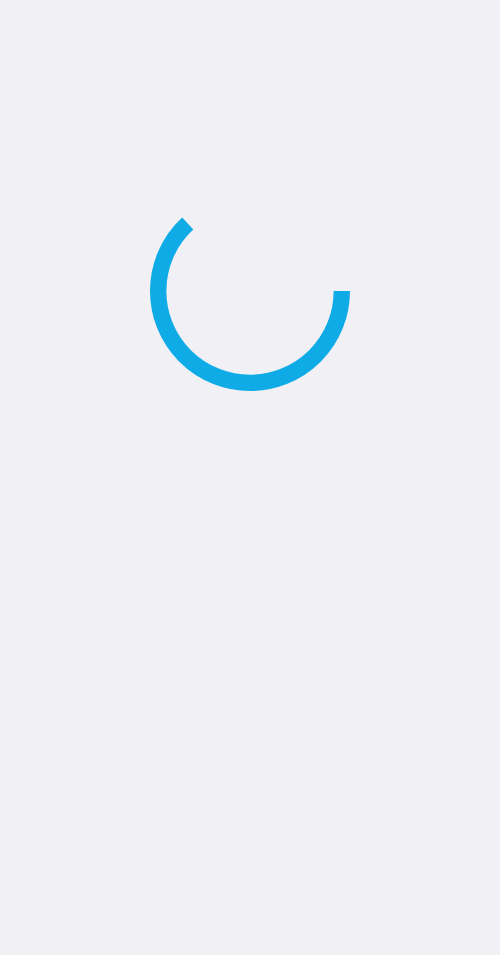 scroll, scrollTop: 0, scrollLeft: 0, axis: both 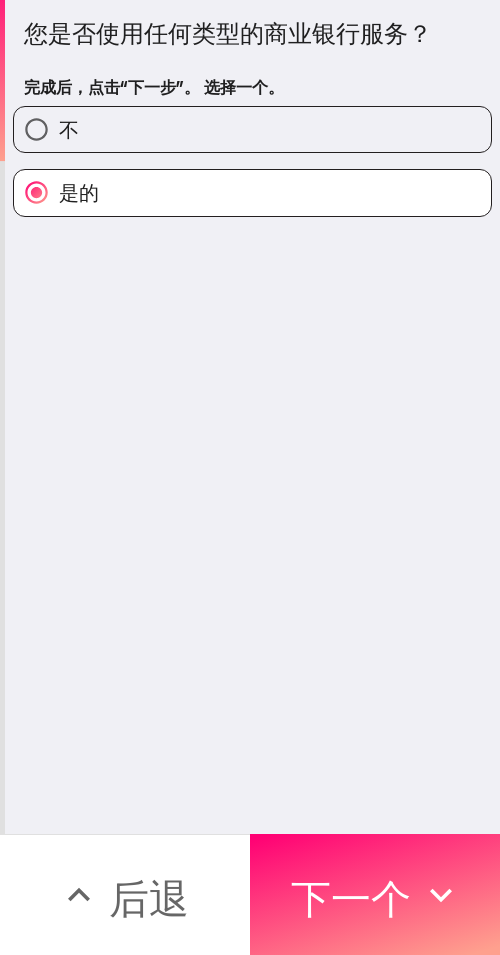 drag, startPoint x: 418, startPoint y: 859, endPoint x: 498, endPoint y: 855, distance: 80.09994 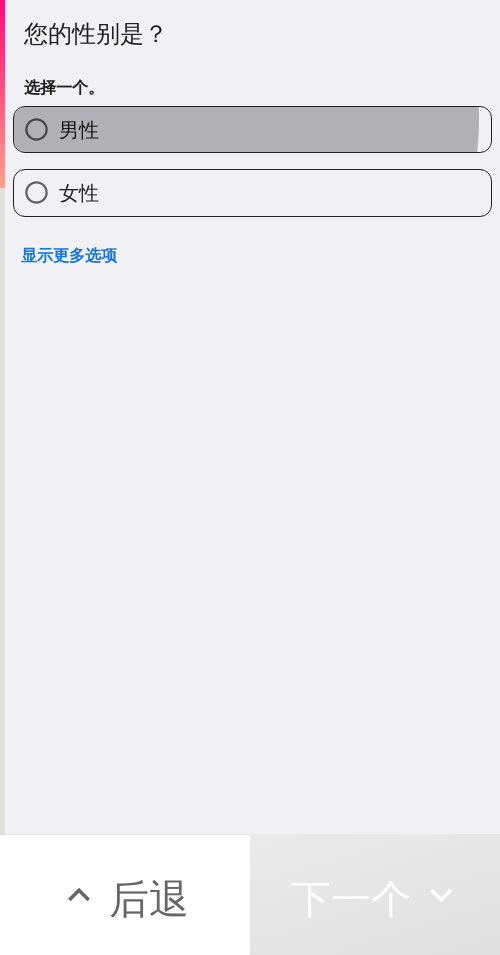 click on "男性" at bounding box center (252, 129) 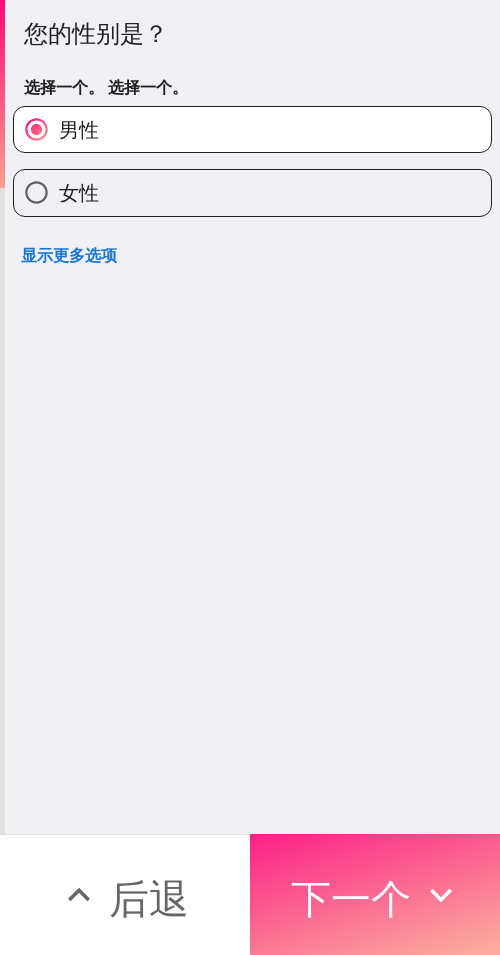 drag, startPoint x: 244, startPoint y: 917, endPoint x: 270, endPoint y: 913, distance: 26.305893 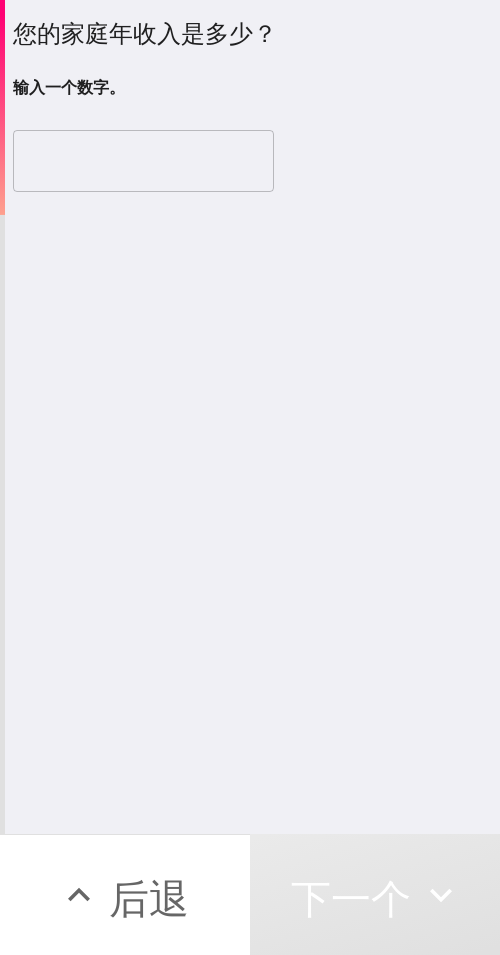 click at bounding box center [143, 161] 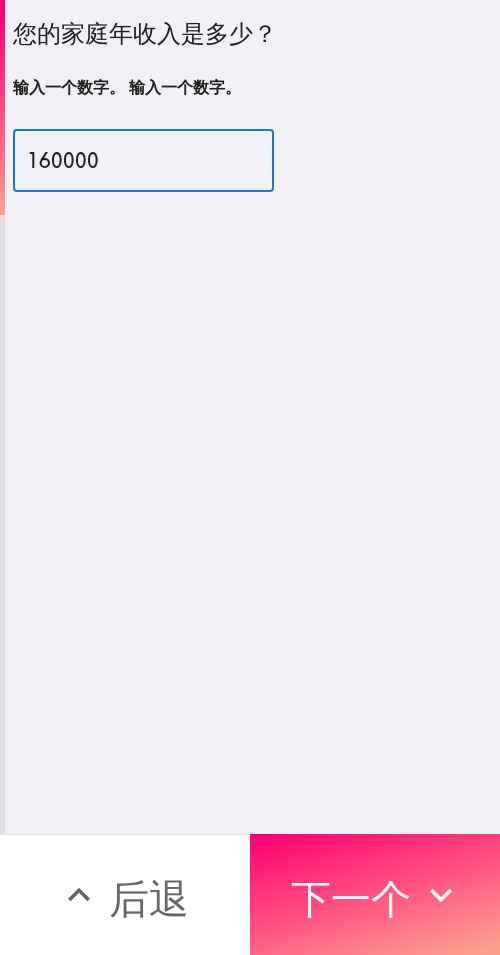 type on "160000" 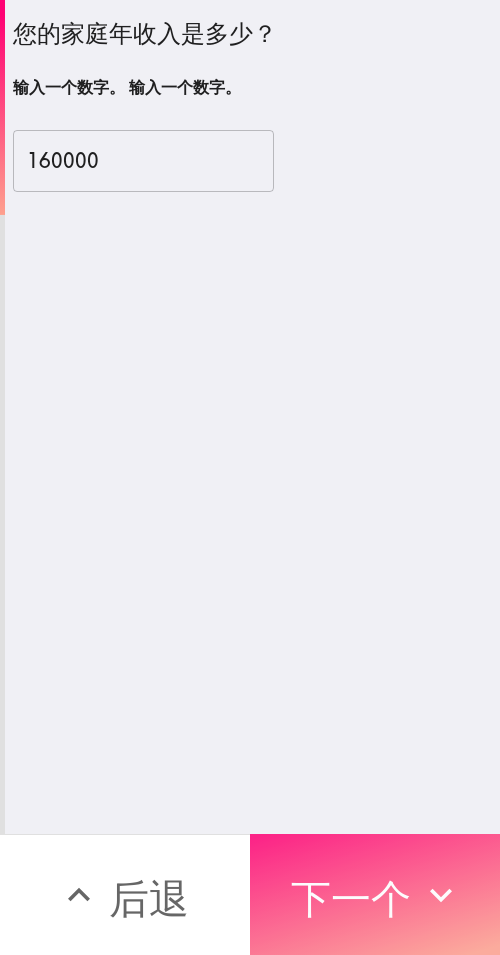 click on "下一个" at bounding box center [375, 894] 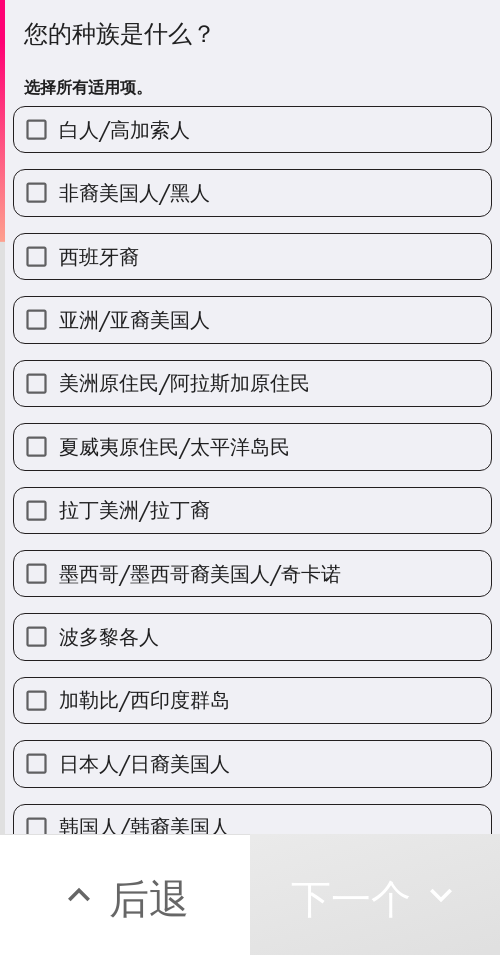 drag, startPoint x: 268, startPoint y: 201, endPoint x: 294, endPoint y: 195, distance: 26.683329 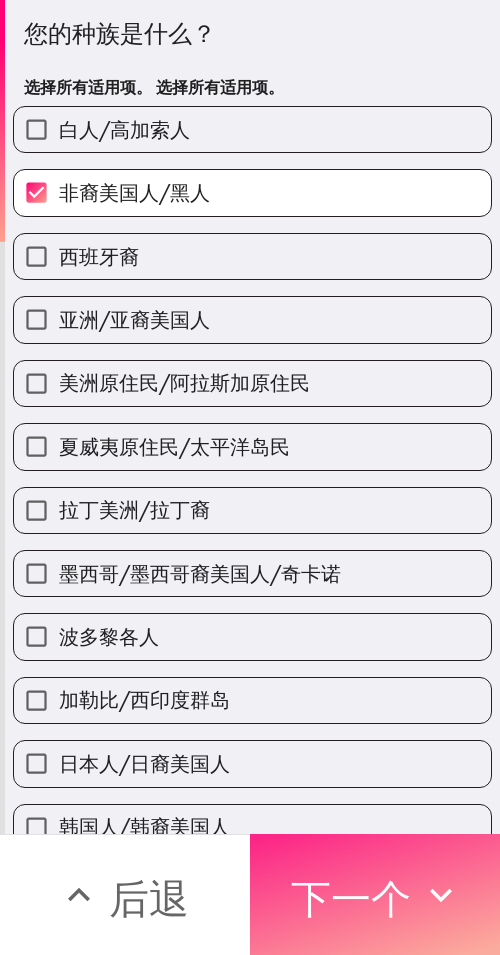 drag, startPoint x: 400, startPoint y: 875, endPoint x: 451, endPoint y: 877, distance: 51.0392 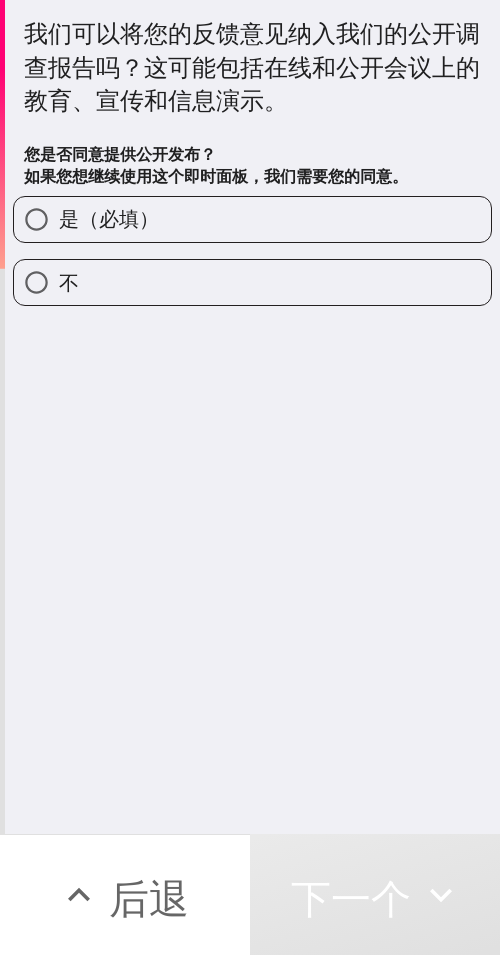 click on "是（必填）" at bounding box center (252, 219) 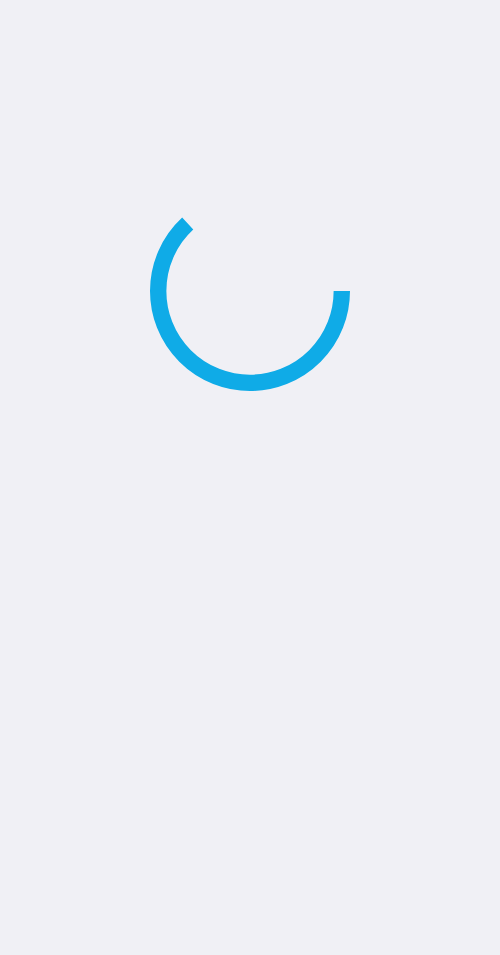scroll, scrollTop: 0, scrollLeft: 0, axis: both 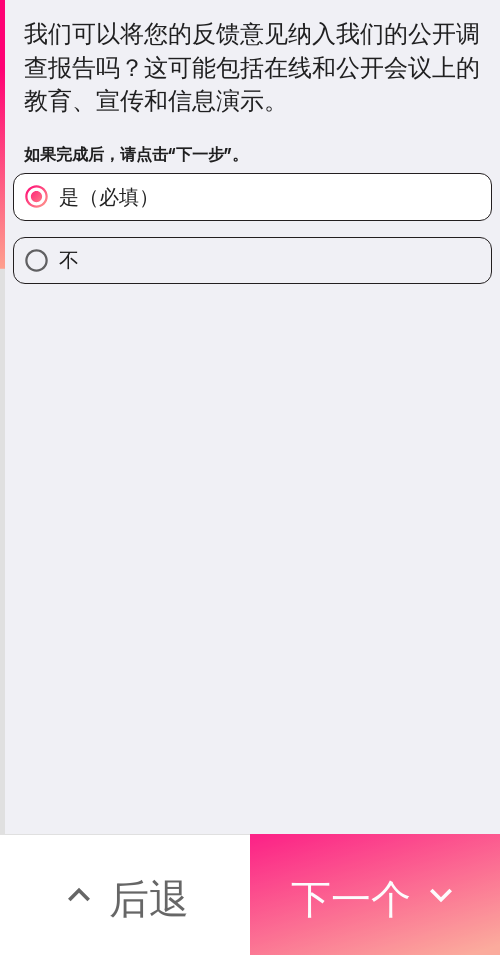 drag, startPoint x: 417, startPoint y: 862, endPoint x: 441, endPoint y: 859, distance: 24.186773 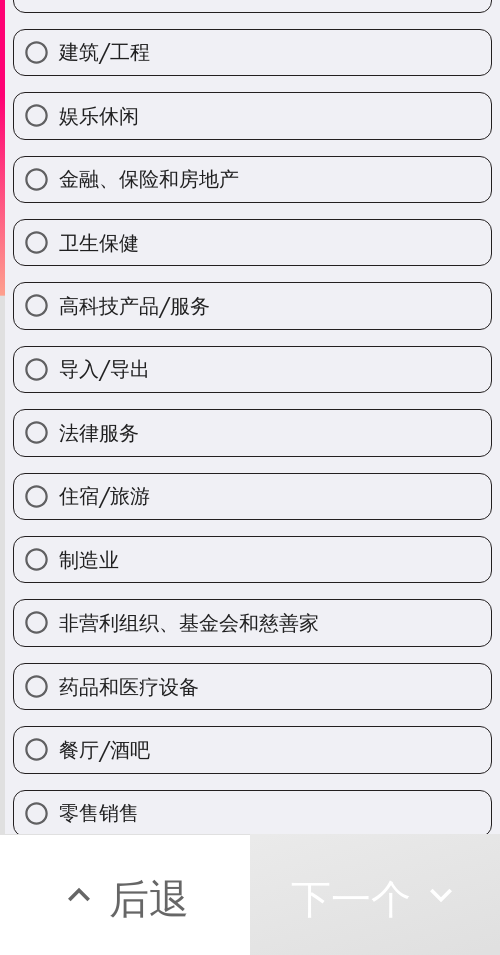scroll, scrollTop: 539, scrollLeft: 0, axis: vertical 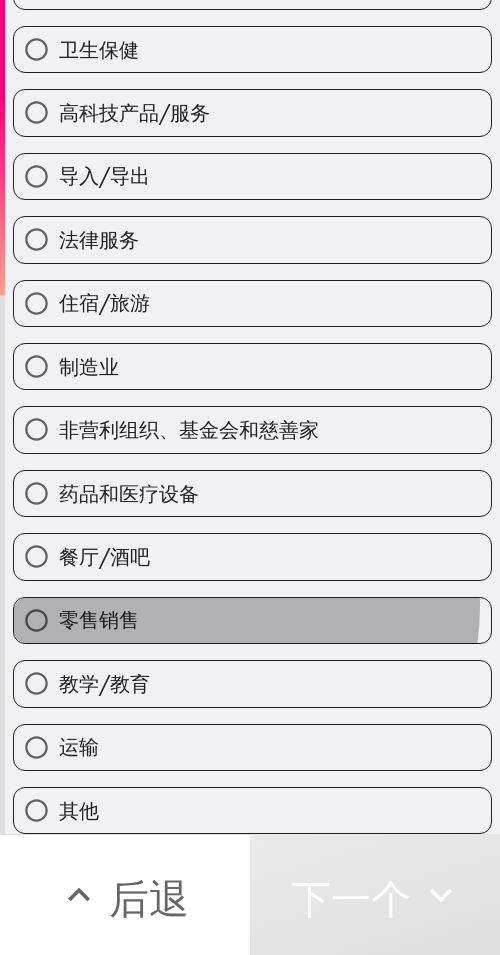 drag, startPoint x: 224, startPoint y: 592, endPoint x: 499, endPoint y: 605, distance: 275.3071 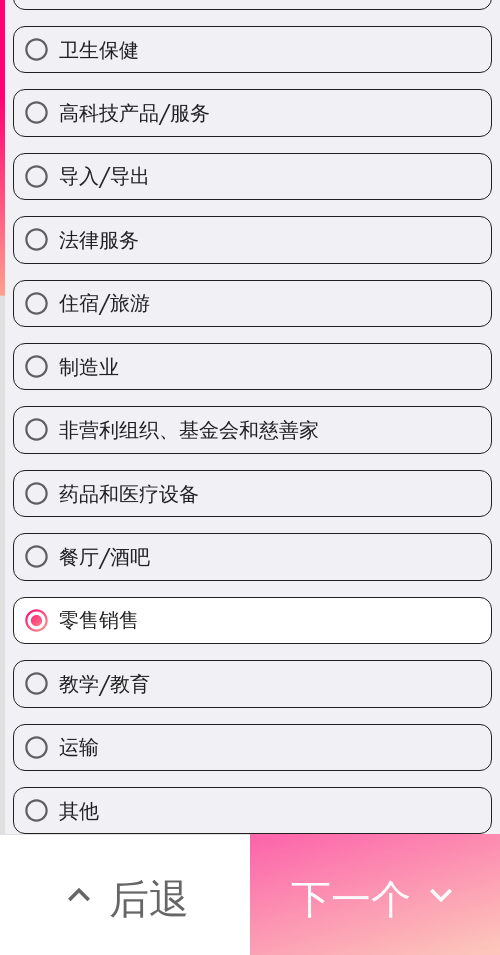 click on "下一个" at bounding box center (351, 898) 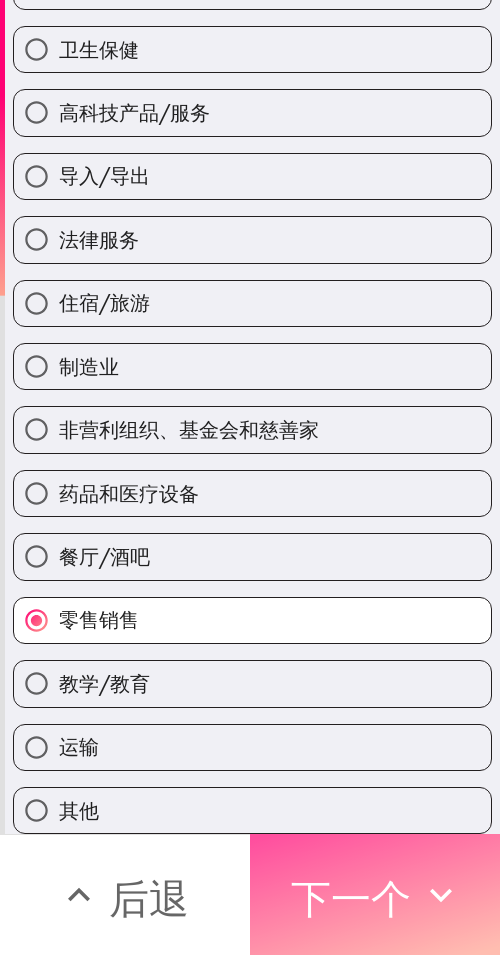 scroll, scrollTop: 349, scrollLeft: 0, axis: vertical 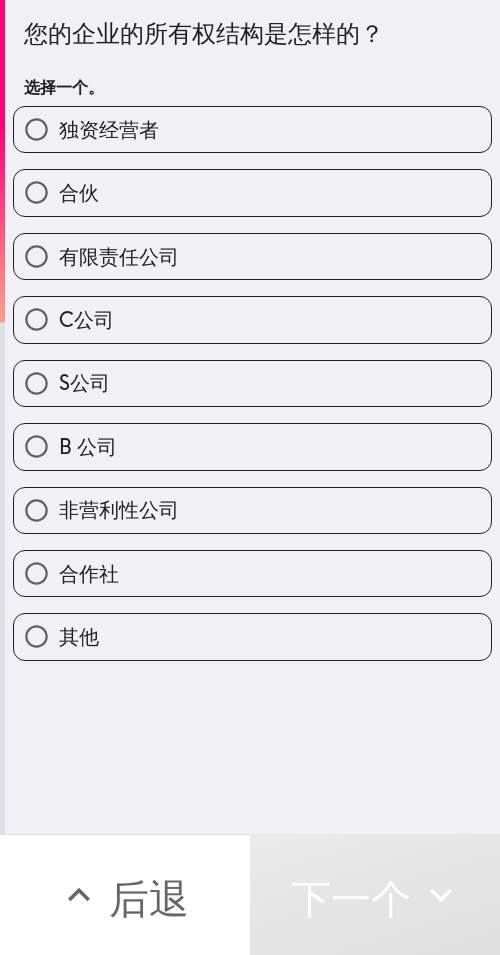drag, startPoint x: 120, startPoint y: 122, endPoint x: 255, endPoint y: 128, distance: 135.13327 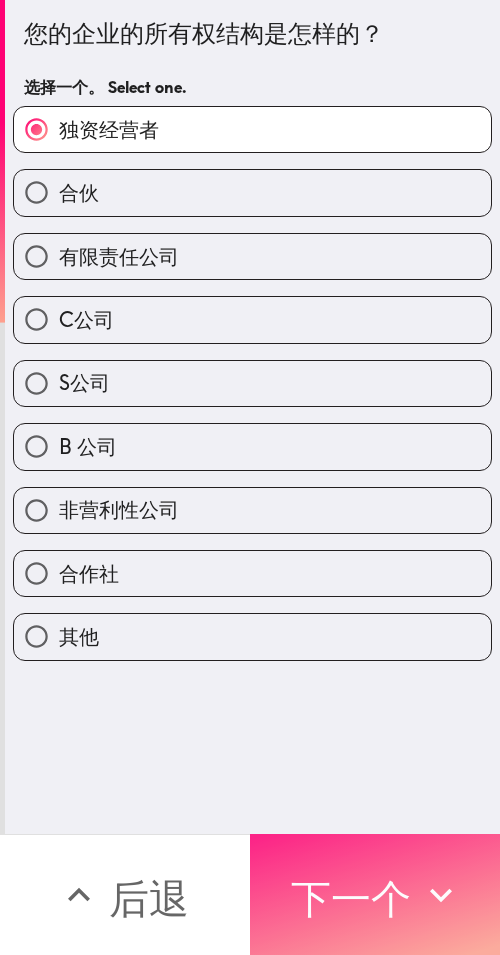 click on "下一个" at bounding box center [351, 898] 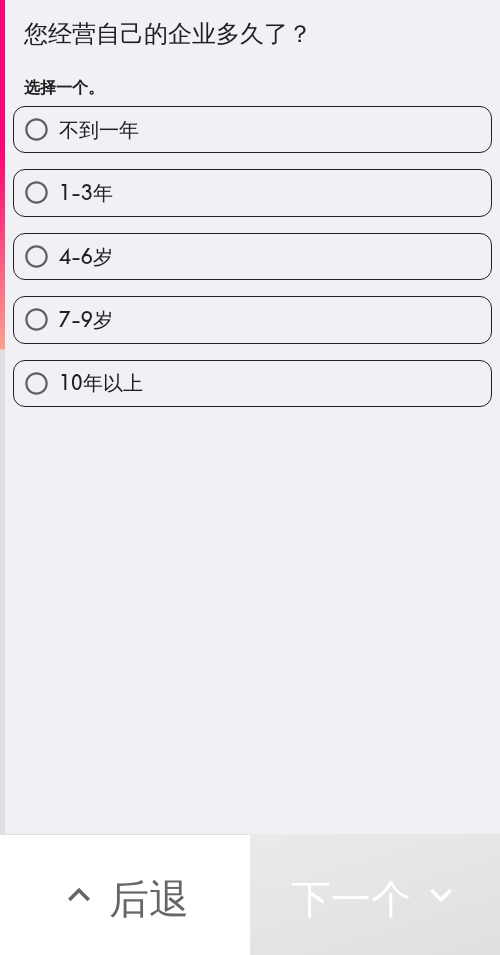 drag, startPoint x: 165, startPoint y: 247, endPoint x: 406, endPoint y: 247, distance: 241 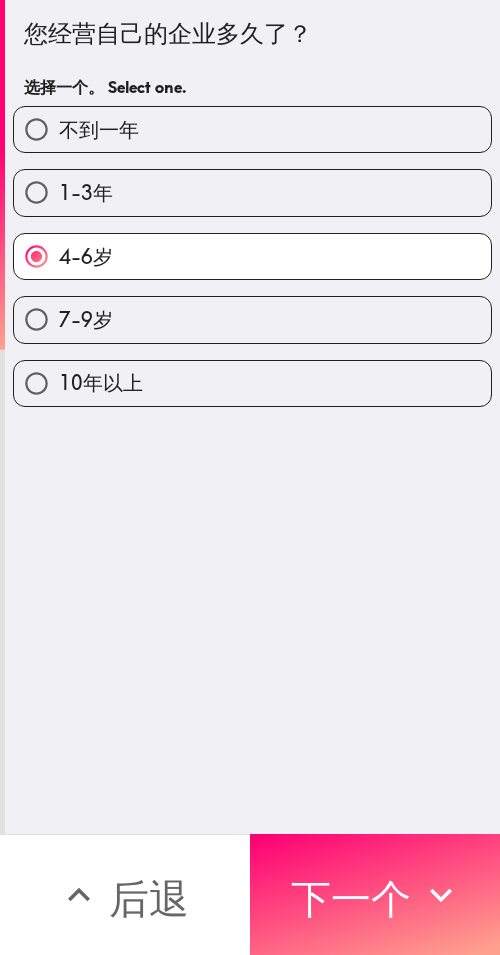 drag, startPoint x: 411, startPoint y: 890, endPoint x: 485, endPoint y: 885, distance: 74.168724 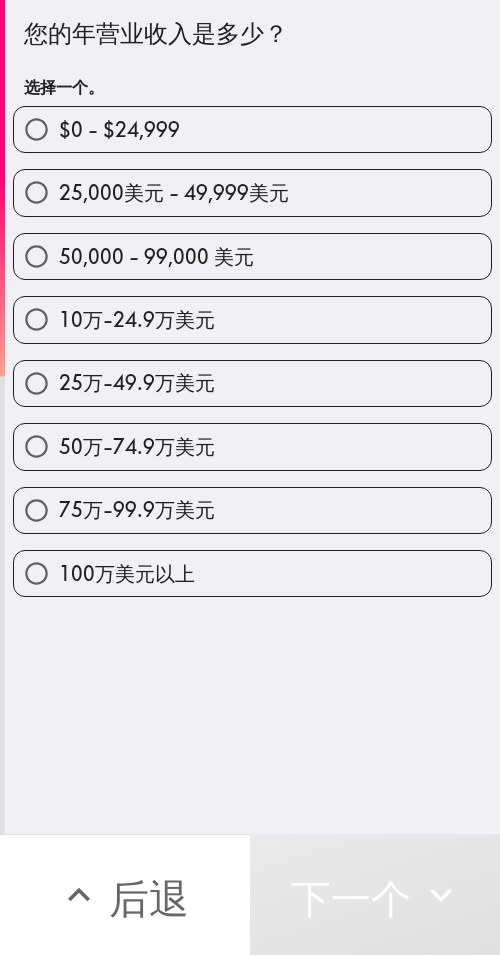 drag, startPoint x: 260, startPoint y: 371, endPoint x: 473, endPoint y: 385, distance: 213.4596 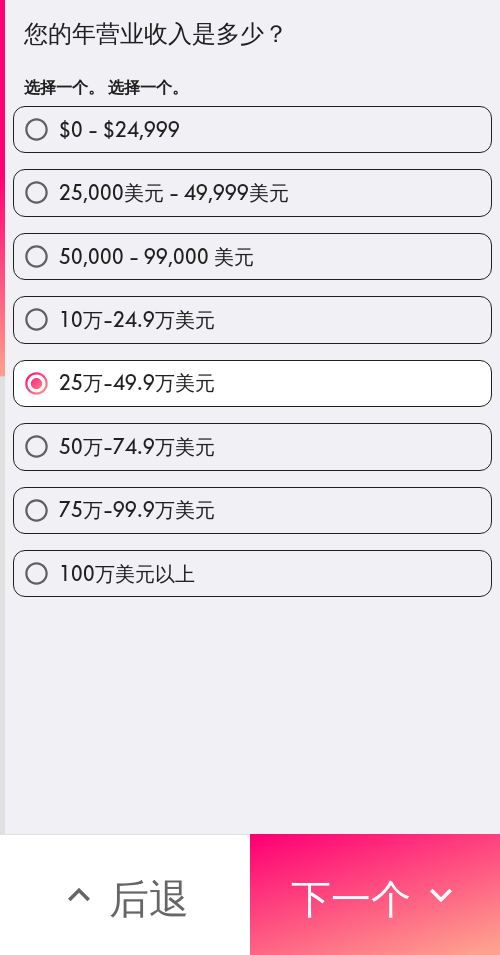 drag, startPoint x: 112, startPoint y: 330, endPoint x: 170, endPoint y: 335, distance: 58.21512 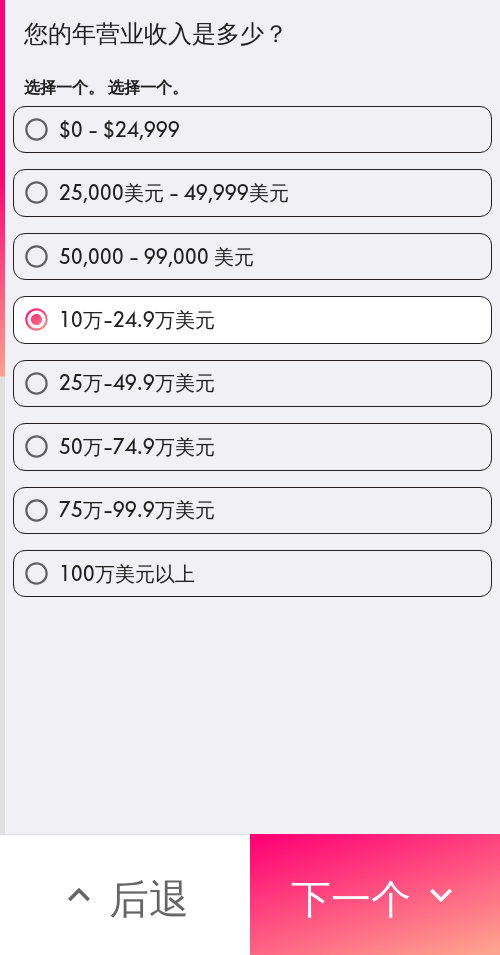 drag, startPoint x: 265, startPoint y: 382, endPoint x: 499, endPoint y: 401, distance: 234.7701 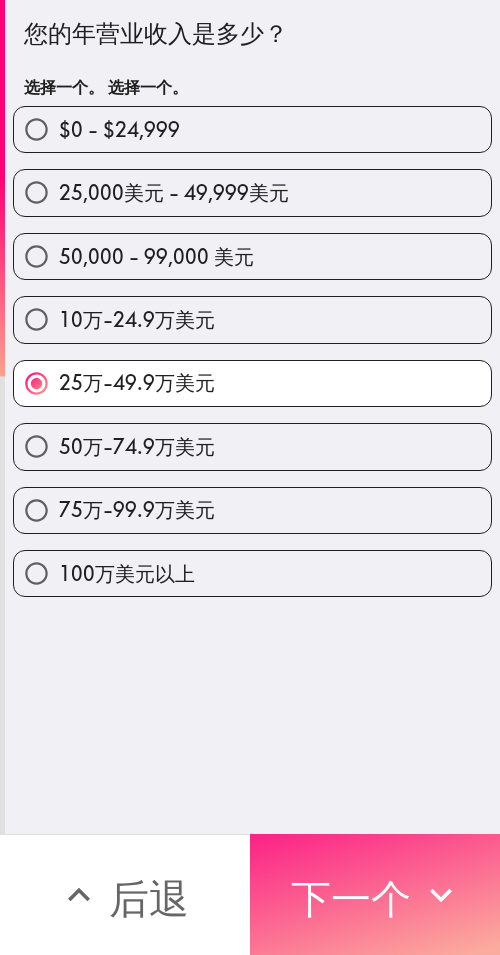 click on "下一个" at bounding box center (351, 898) 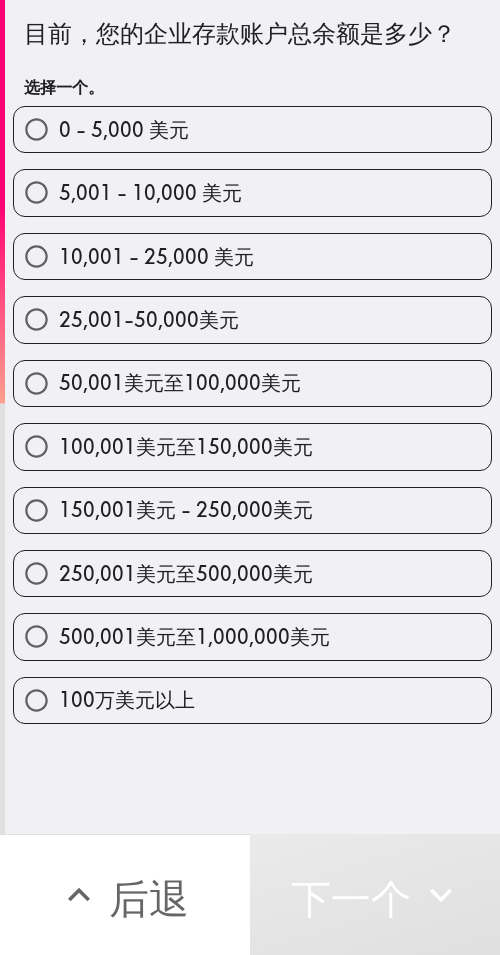 drag, startPoint x: 212, startPoint y: 442, endPoint x: 498, endPoint y: 456, distance: 286.34244 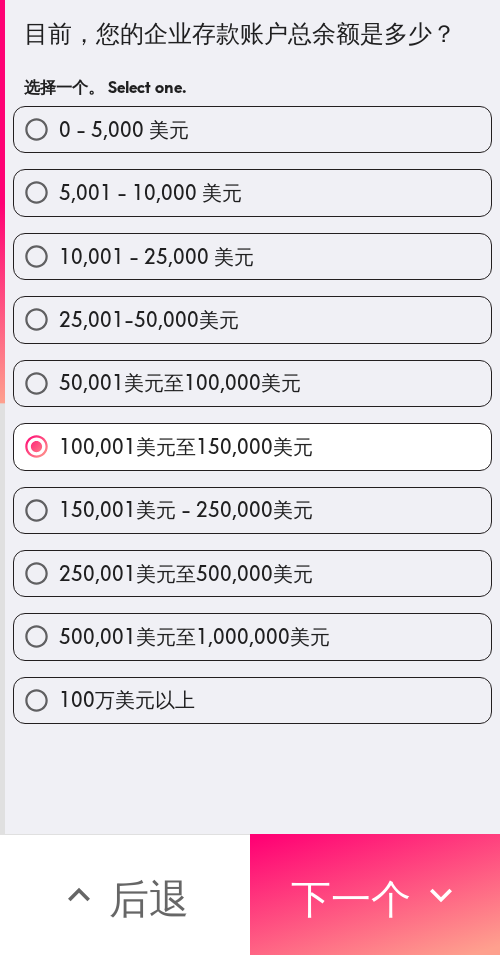 drag, startPoint x: 414, startPoint y: 869, endPoint x: 499, endPoint y: 877, distance: 85.37564 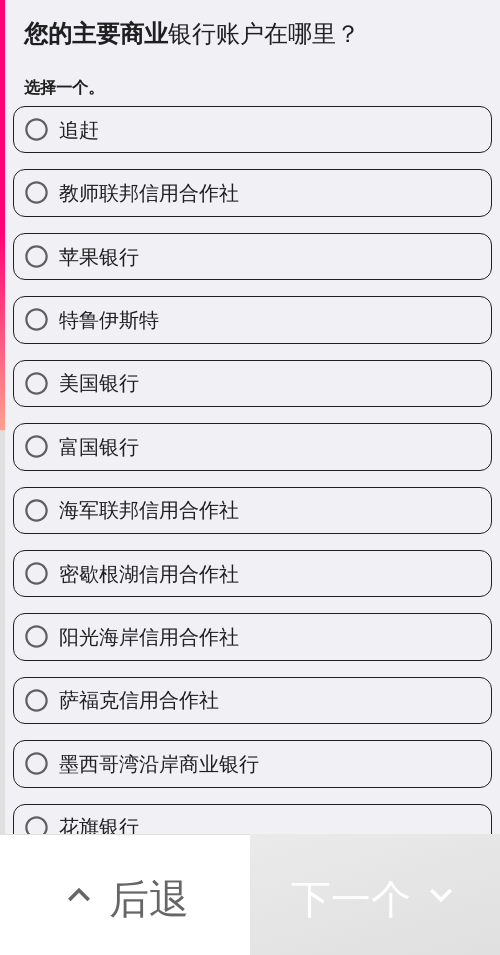 click on "美国银行" at bounding box center [252, 383] 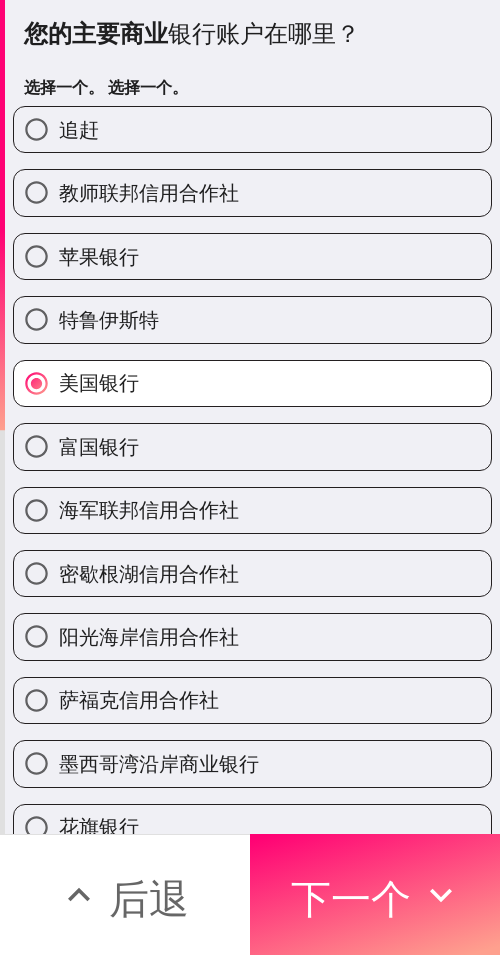 drag, startPoint x: 368, startPoint y: 888, endPoint x: 488, endPoint y: 889, distance: 120.004166 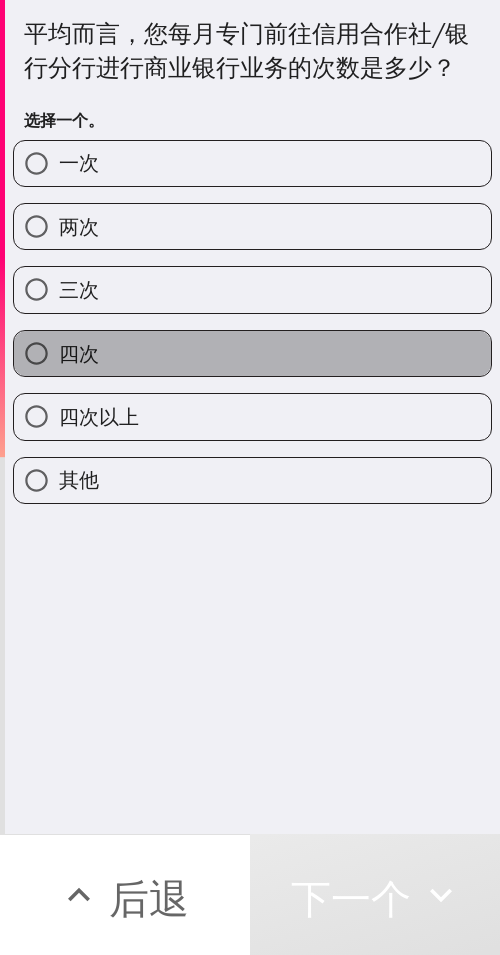 drag, startPoint x: 285, startPoint y: 378, endPoint x: 494, endPoint y: 391, distance: 209.40392 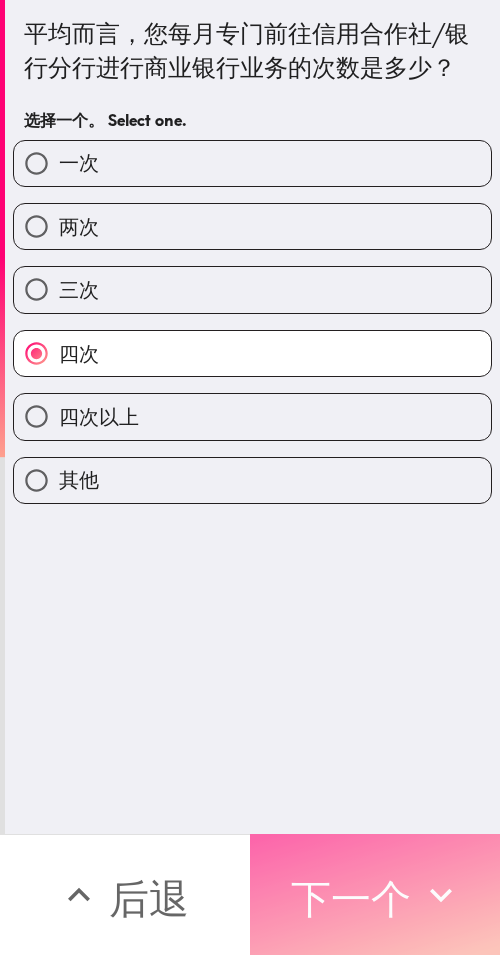 click on "下一个" at bounding box center (351, 898) 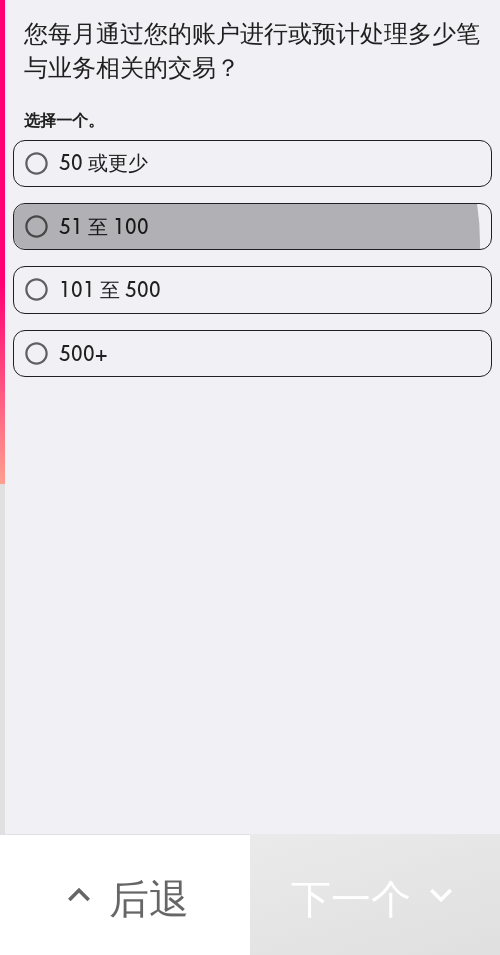 drag, startPoint x: 226, startPoint y: 242, endPoint x: 464, endPoint y: 230, distance: 238.30232 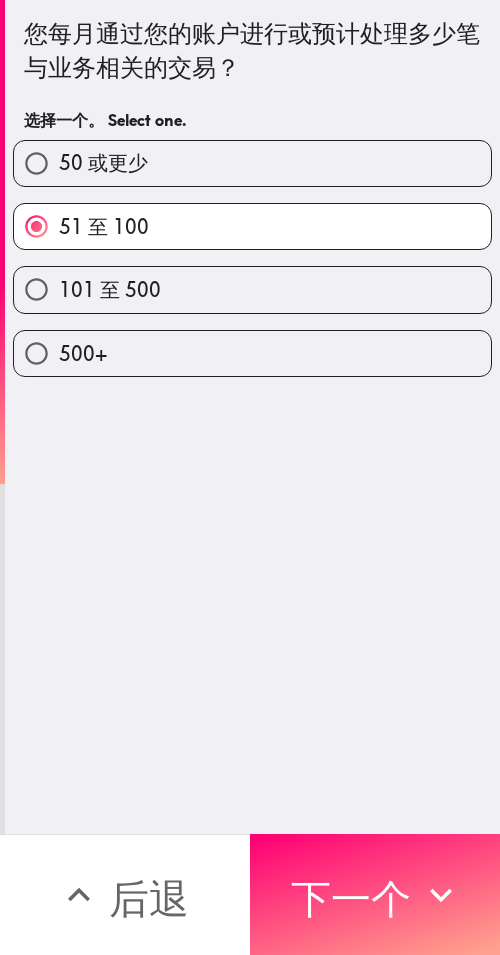 drag, startPoint x: 410, startPoint y: 859, endPoint x: 497, endPoint y: 851, distance: 87.36704 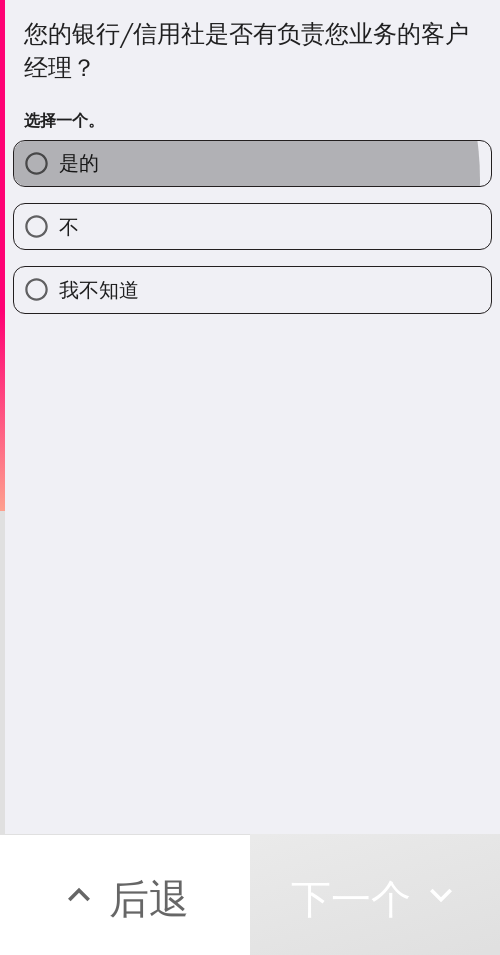 drag, startPoint x: 181, startPoint y: 180, endPoint x: 202, endPoint y: 185, distance: 21.587032 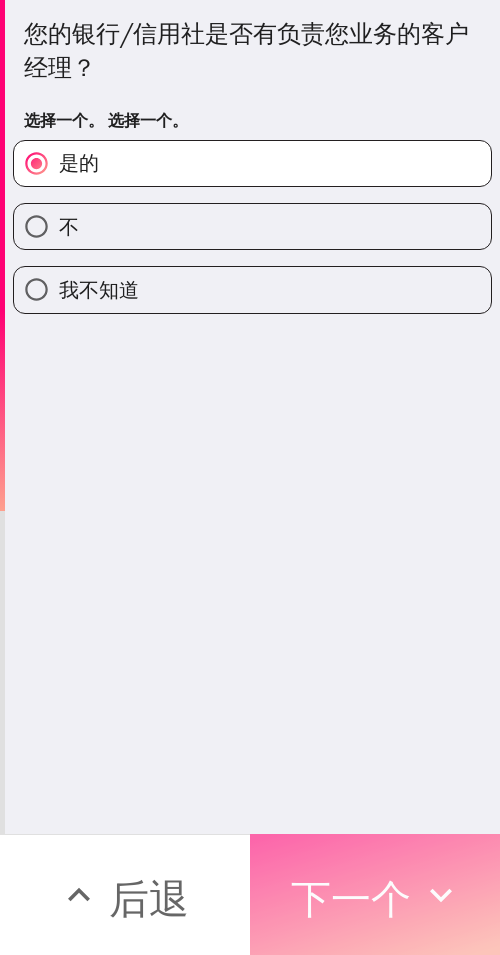 click on "下一个" at bounding box center (351, 898) 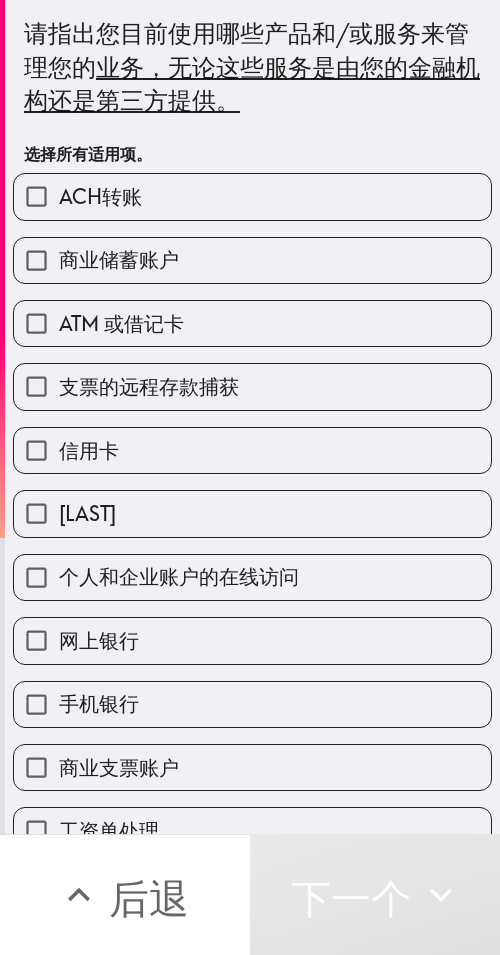 click on "商业储蓄账户" at bounding box center (252, 260) 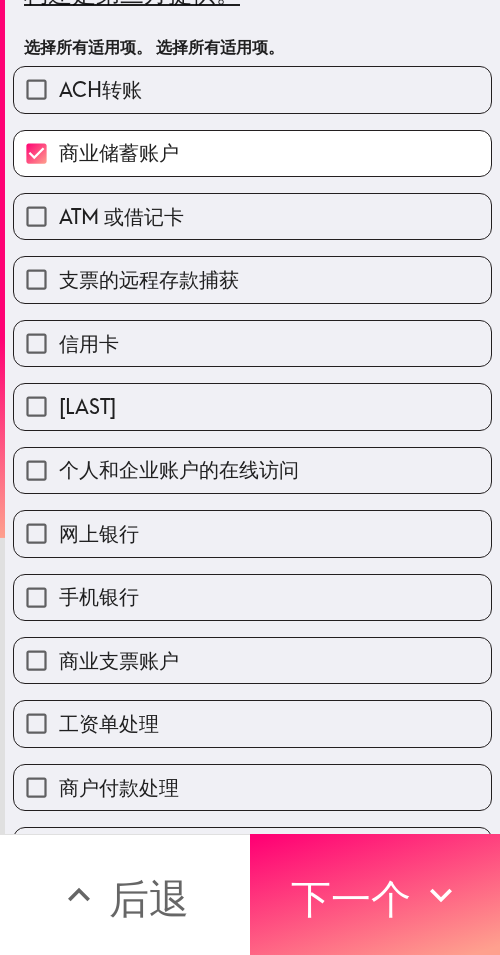 scroll, scrollTop: 200, scrollLeft: 0, axis: vertical 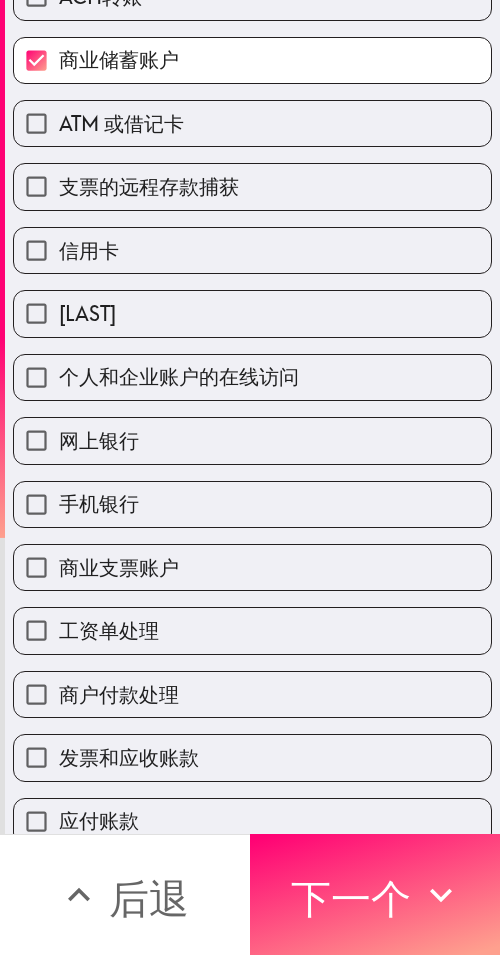 click on "工资单处理" at bounding box center (244, 622) 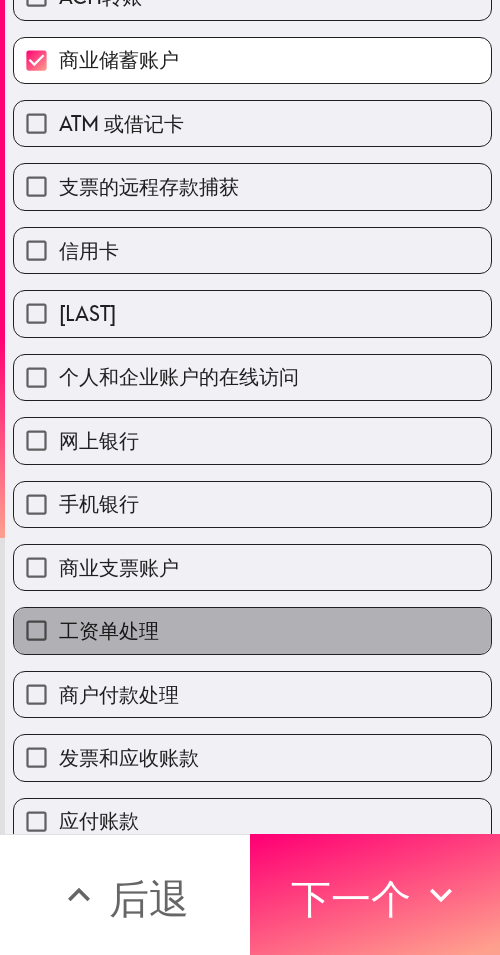 click on "工资单处理" at bounding box center [252, 630] 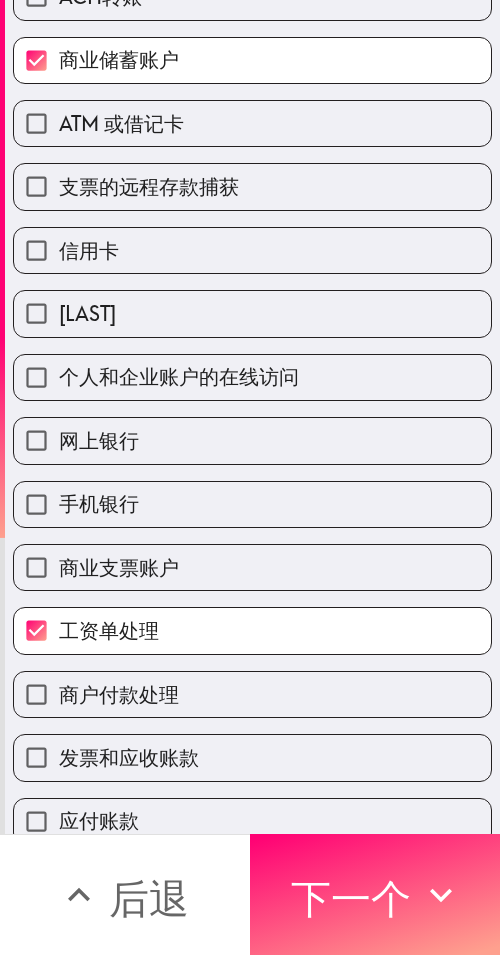 click on "手机银行" at bounding box center (252, 504) 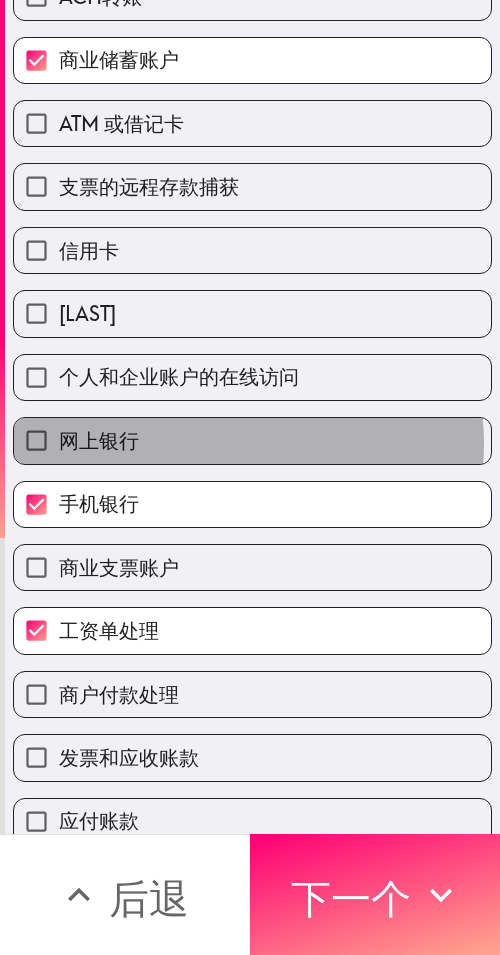 click on "网上银行" at bounding box center [252, 440] 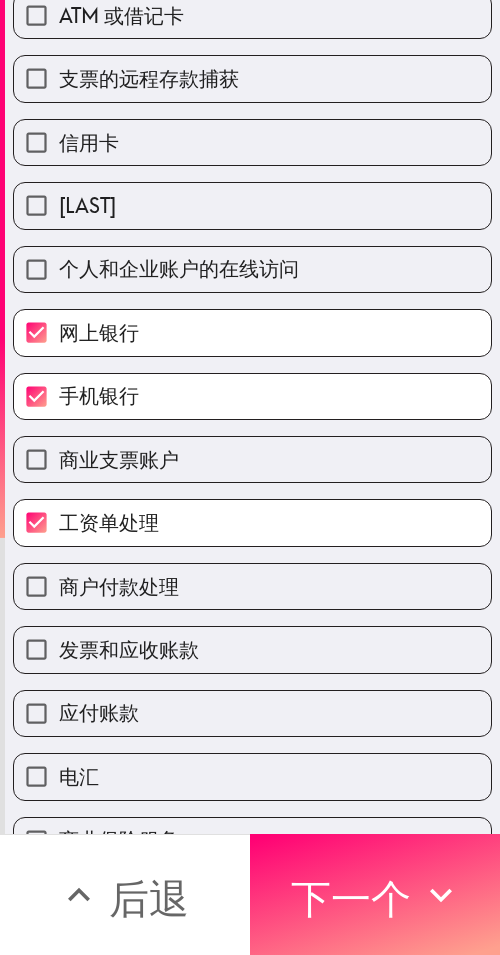 scroll, scrollTop: 353, scrollLeft: 0, axis: vertical 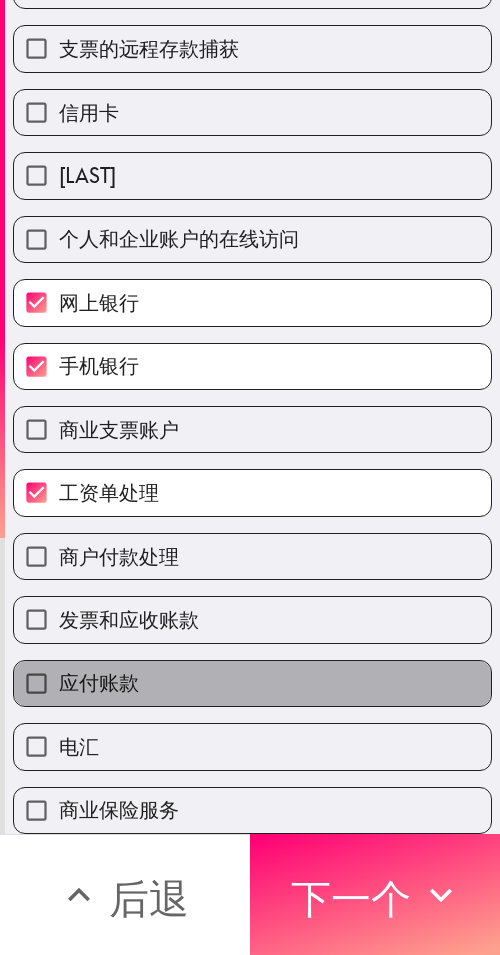 click on "应付账款" at bounding box center [252, 683] 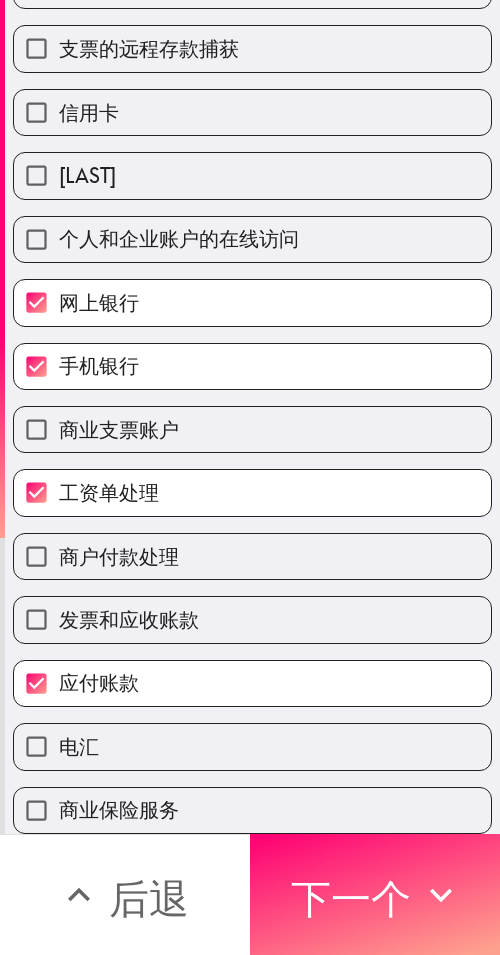 click on "电汇" at bounding box center (252, 746) 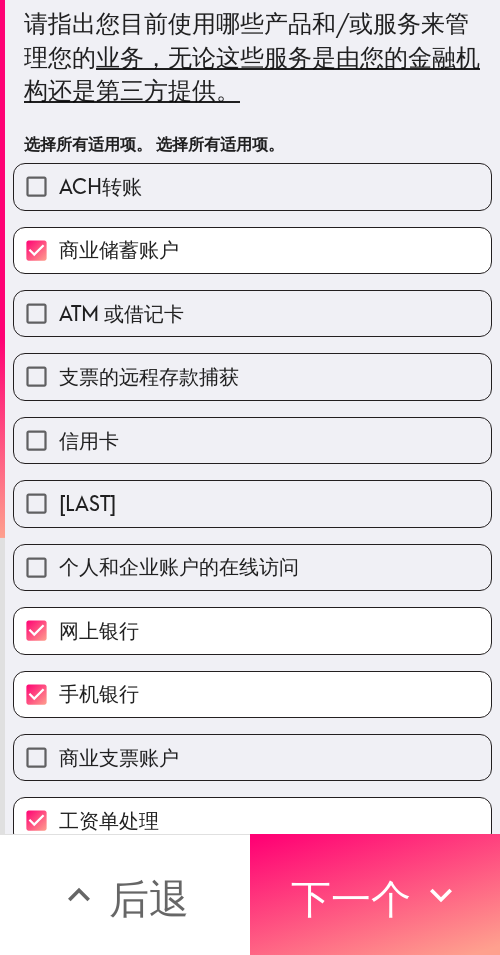 scroll, scrollTop: 0, scrollLeft: 0, axis: both 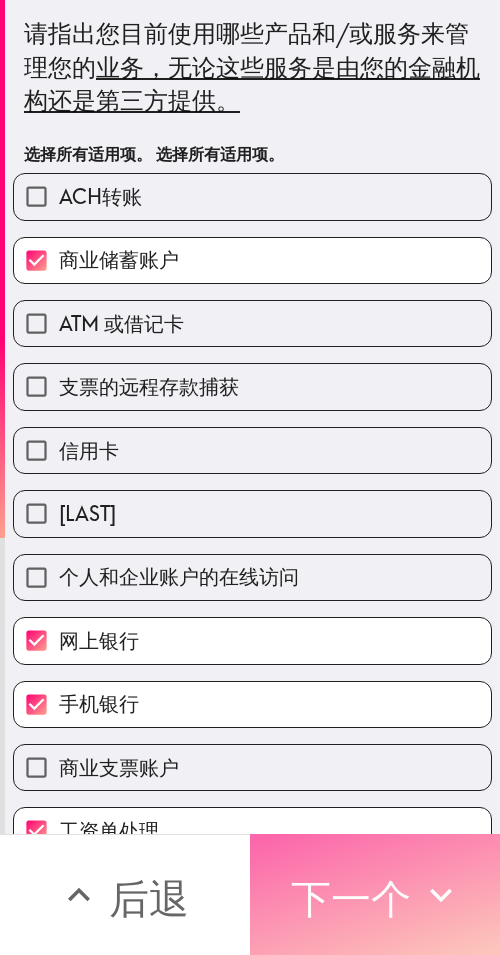 click 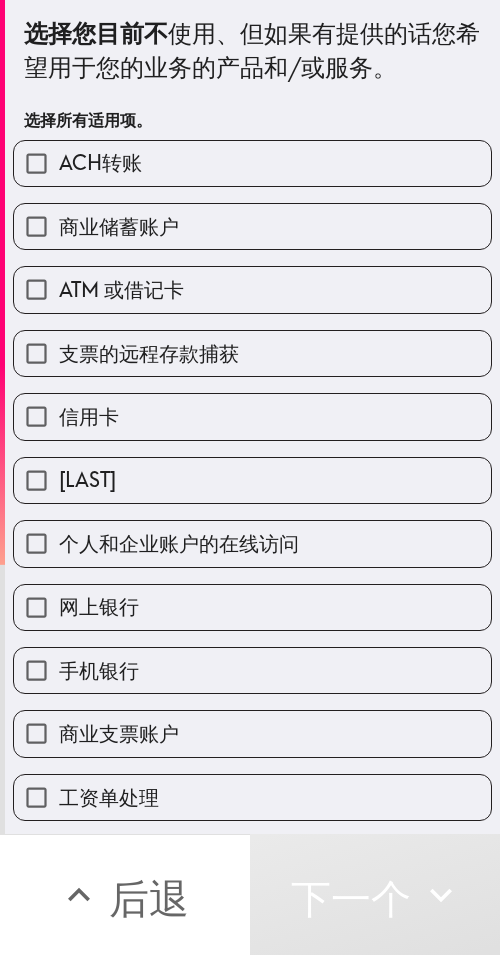 click on "ACH转账" at bounding box center [252, 163] 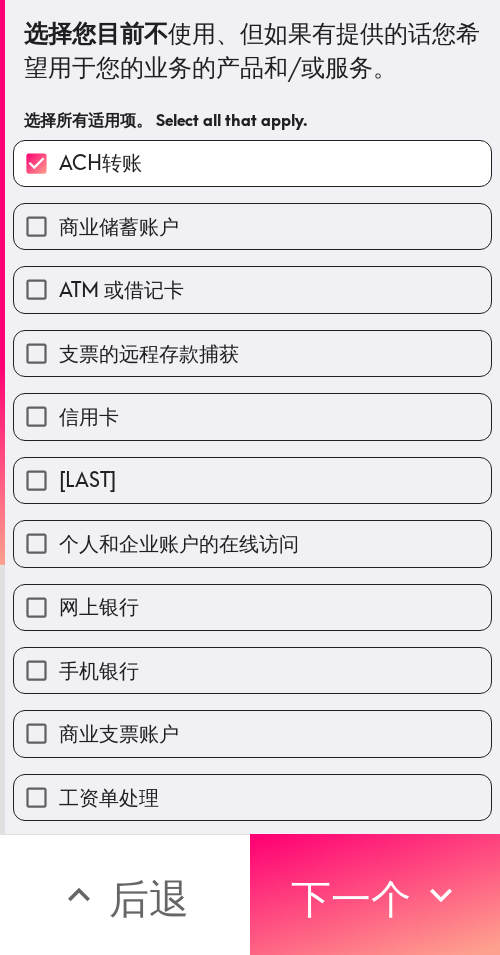 click on "支票的远程存款捕获" at bounding box center (252, 353) 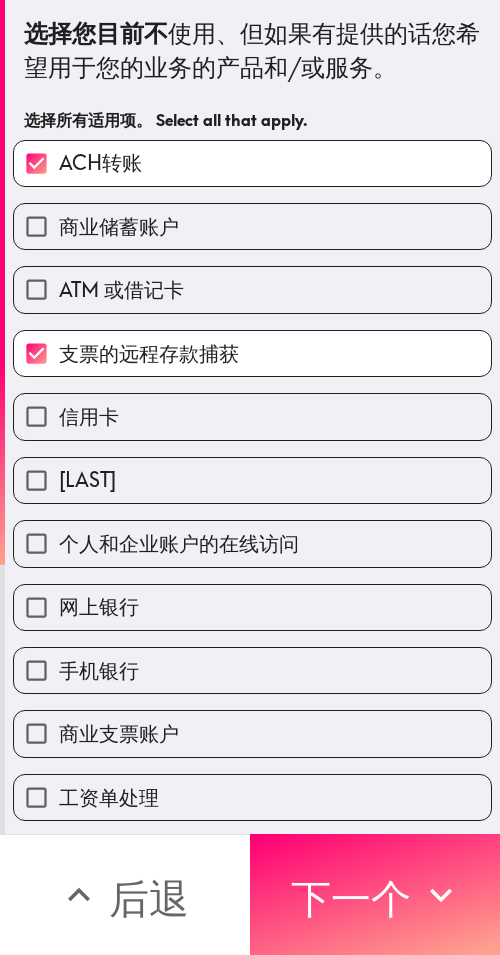 click on "信用卡" at bounding box center [252, 416] 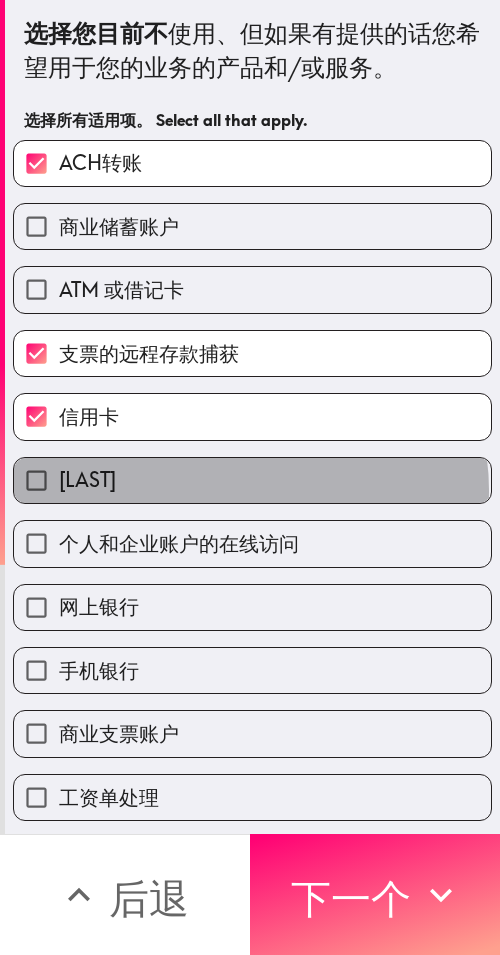 drag, startPoint x: 242, startPoint y: 491, endPoint x: 271, endPoint y: 553, distance: 68.44706 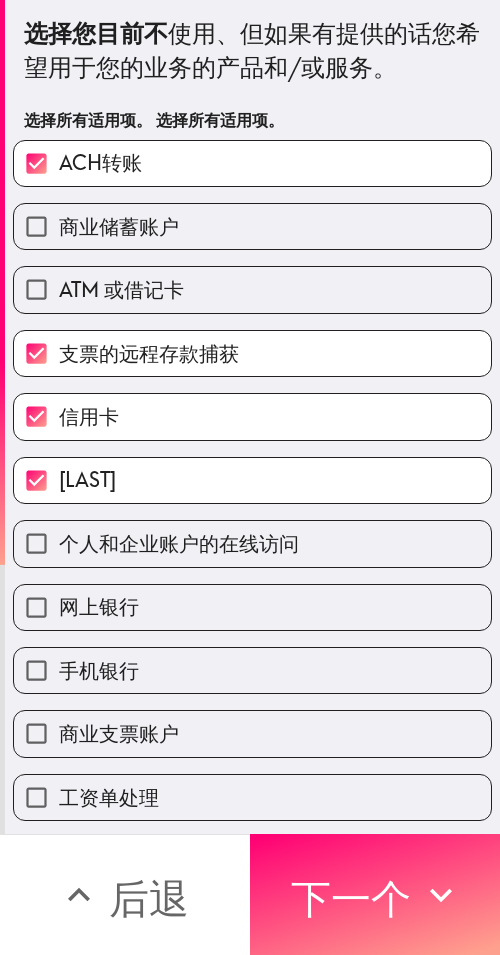 click on "个人和企业账户的在线访问" at bounding box center [252, 543] 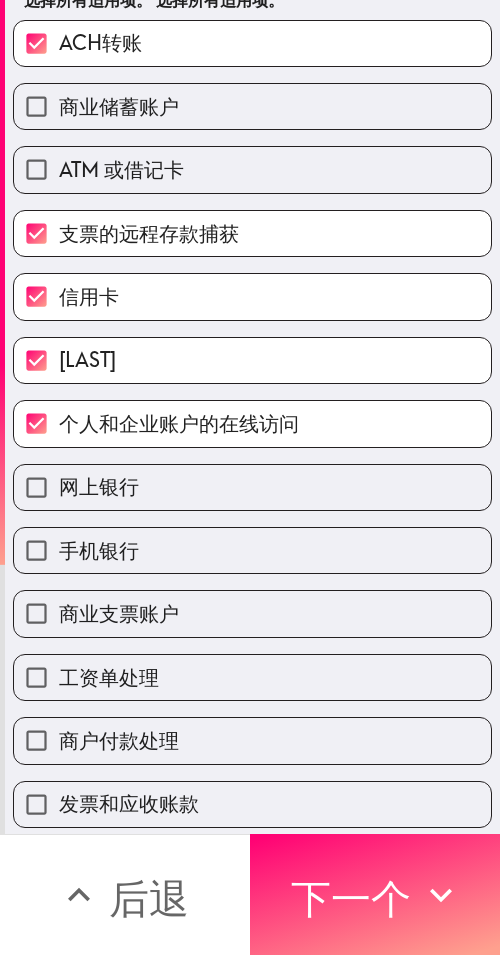 scroll, scrollTop: 393, scrollLeft: 0, axis: vertical 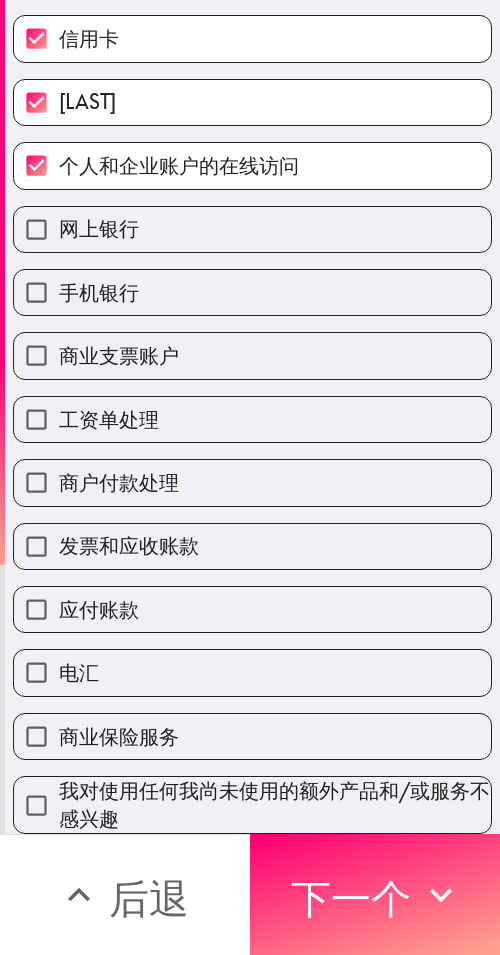 click on "商业保险服务" at bounding box center [252, 736] 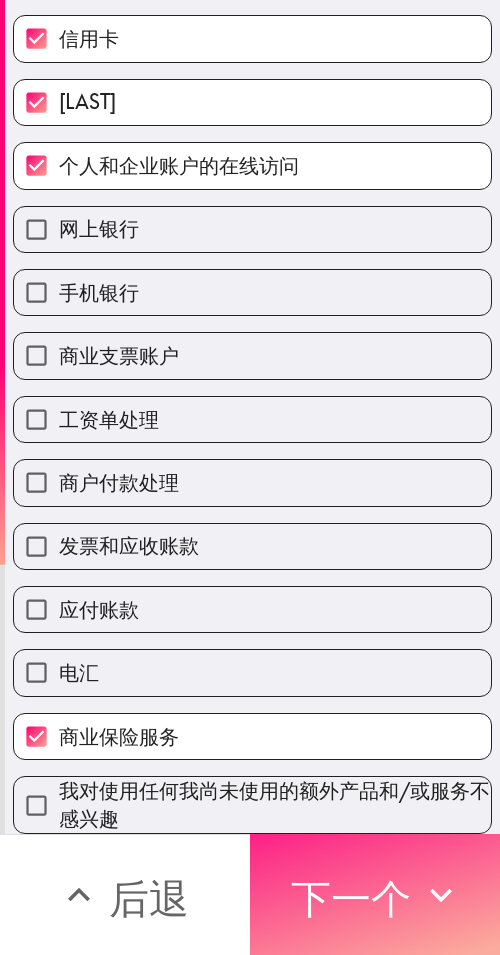 click on "下一个" at bounding box center (351, 895) 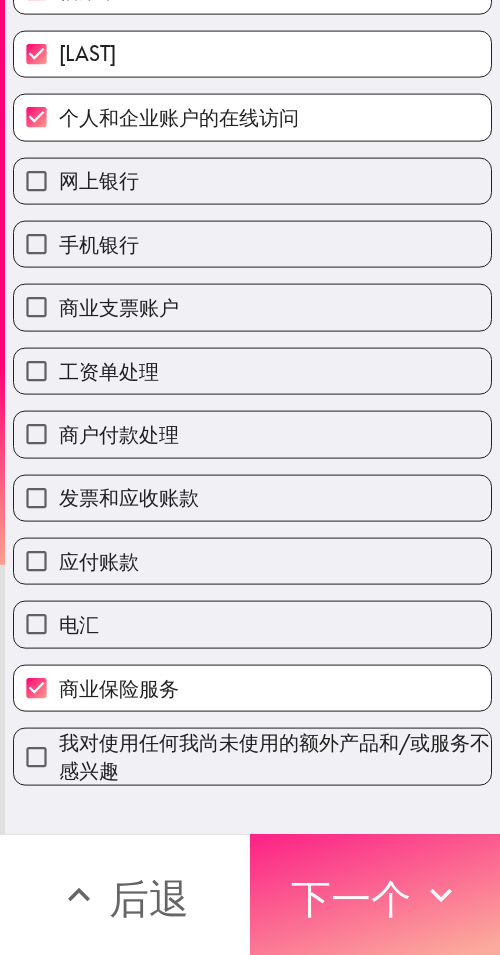 scroll, scrollTop: 0, scrollLeft: 0, axis: both 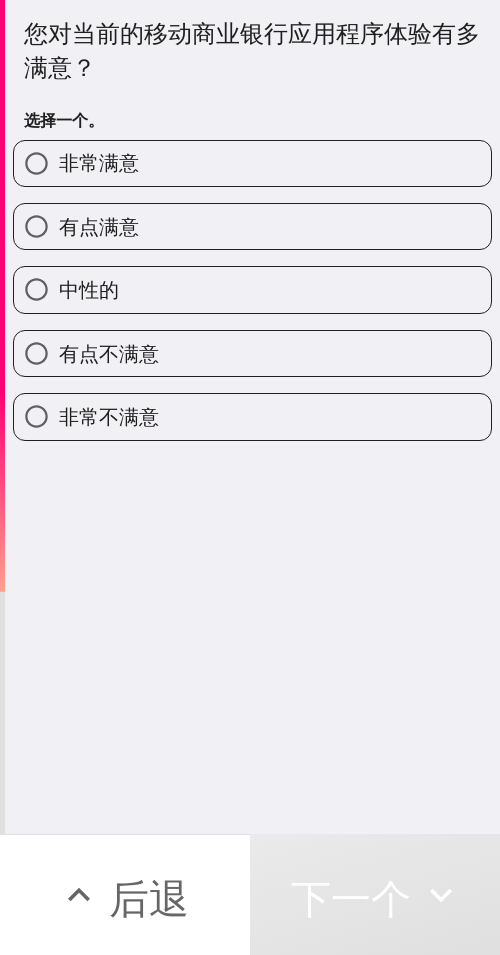 drag, startPoint x: 157, startPoint y: 167, endPoint x: 223, endPoint y: 174, distance: 66.37017 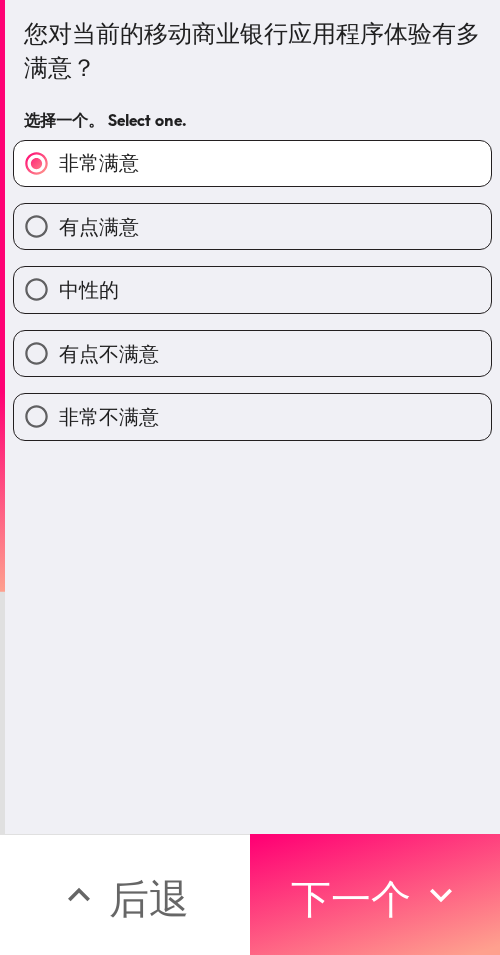 drag, startPoint x: 325, startPoint y: 871, endPoint x: 499, endPoint y: 869, distance: 174.01149 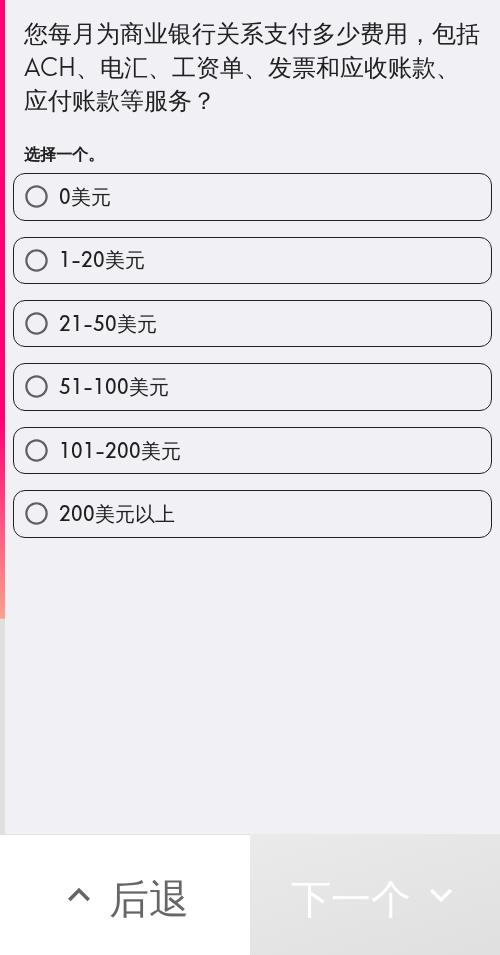 drag, startPoint x: 212, startPoint y: 376, endPoint x: 266, endPoint y: 380, distance: 54.147945 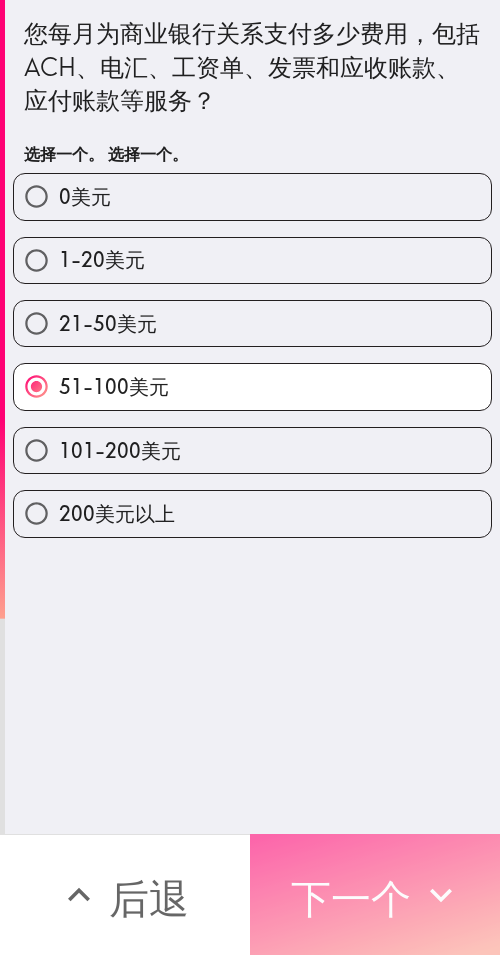 click on "下一个" at bounding box center [351, 898] 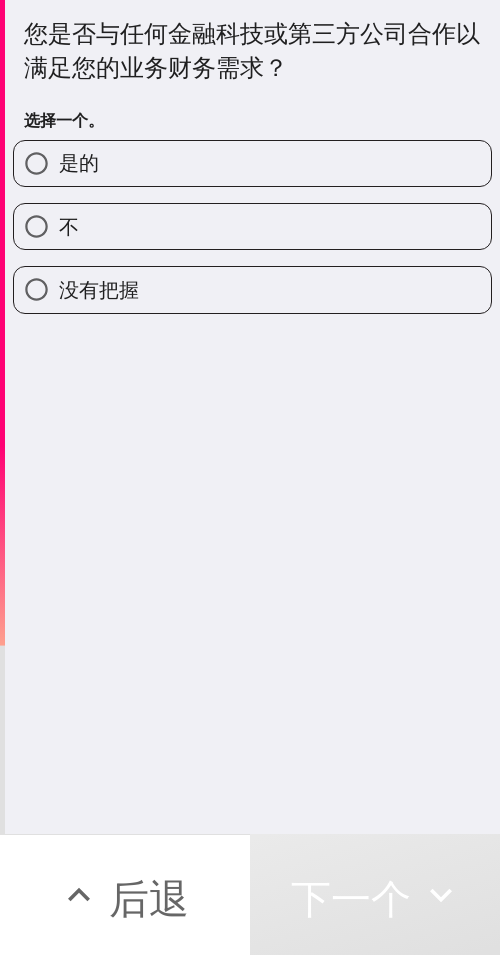 drag, startPoint x: 173, startPoint y: 183, endPoint x: 499, endPoint y: 179, distance: 326.02454 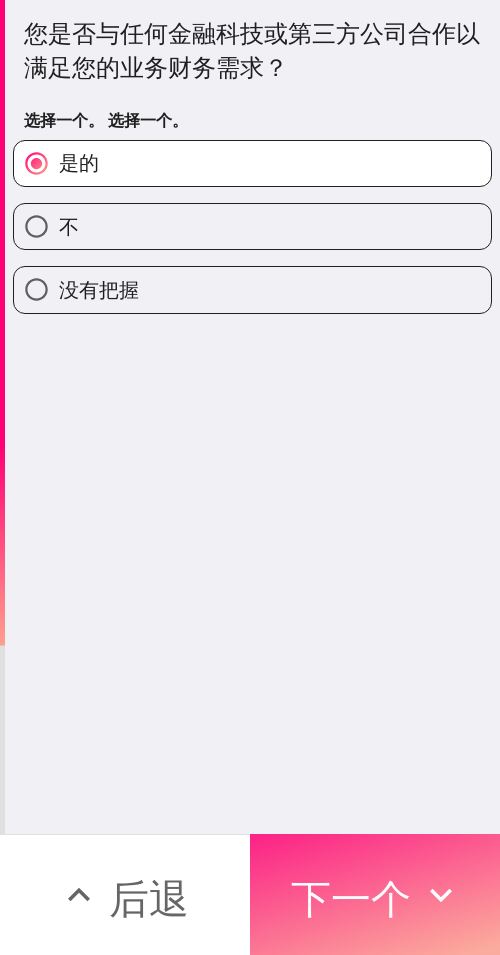 click on "下一个" at bounding box center [351, 898] 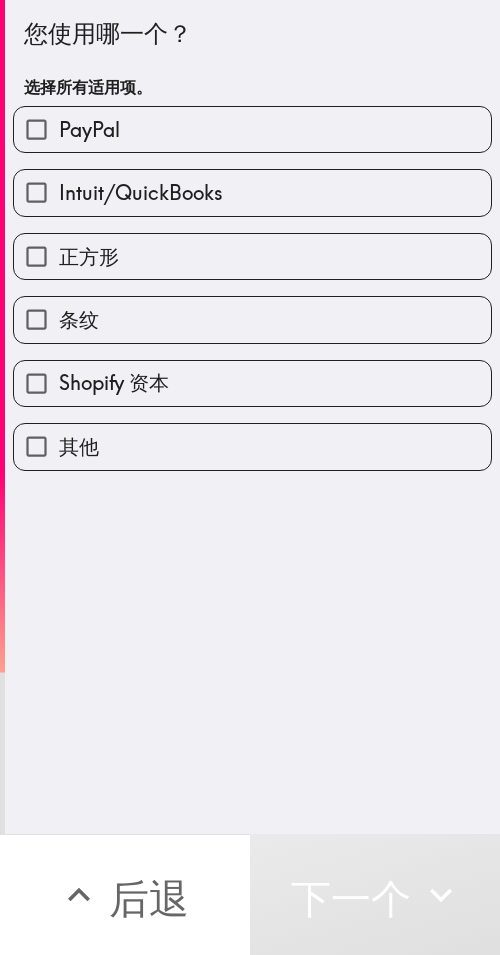 click on "Intuit/QuickBooks" at bounding box center (141, 192) 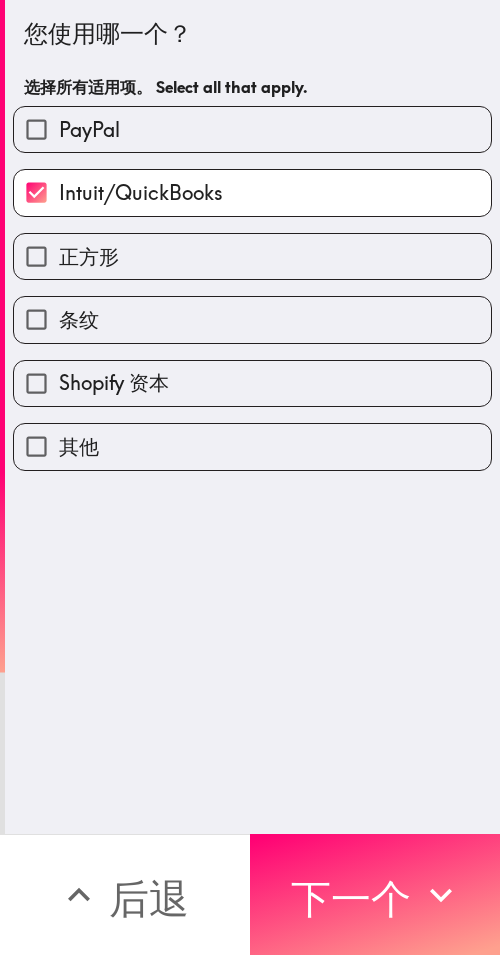 click on "正方形" at bounding box center (252, 256) 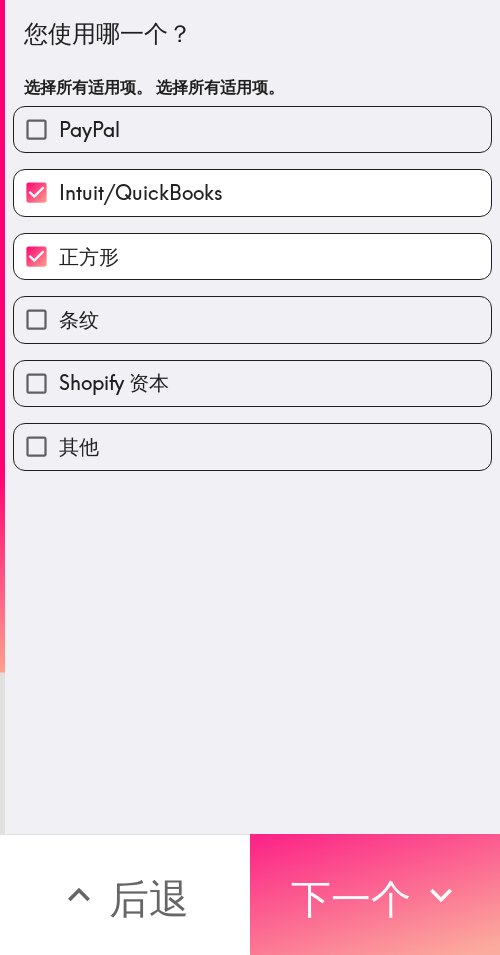 click on "下一个" at bounding box center [351, 898] 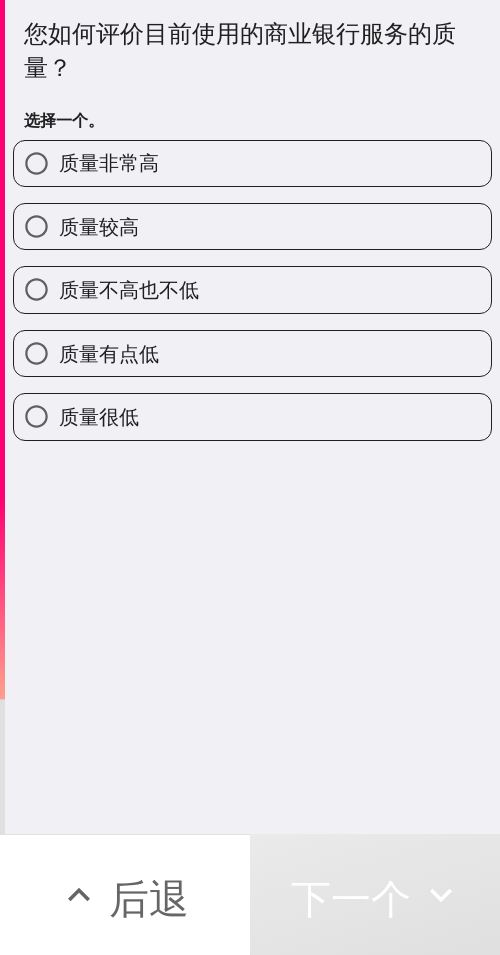 drag, startPoint x: 170, startPoint y: 176, endPoint x: 496, endPoint y: 178, distance: 326.00613 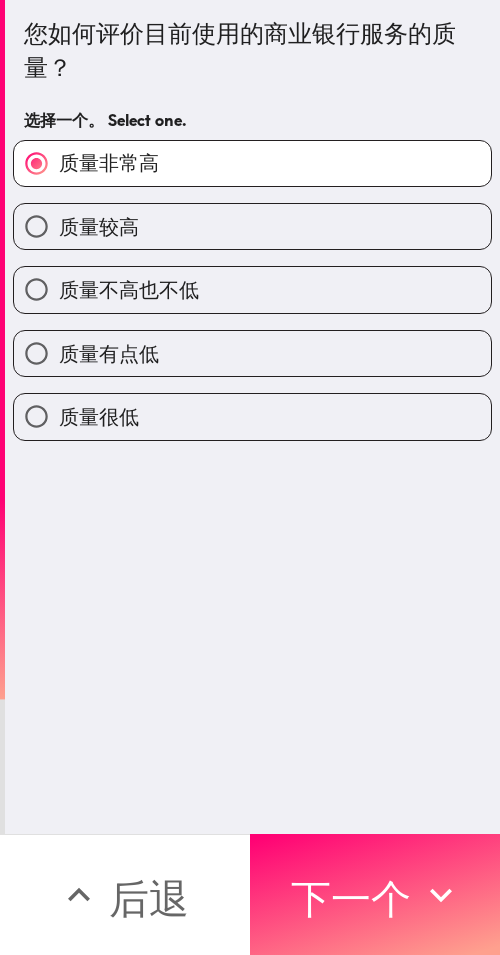 drag, startPoint x: 316, startPoint y: 853, endPoint x: 499, endPoint y: 864, distance: 183.3303 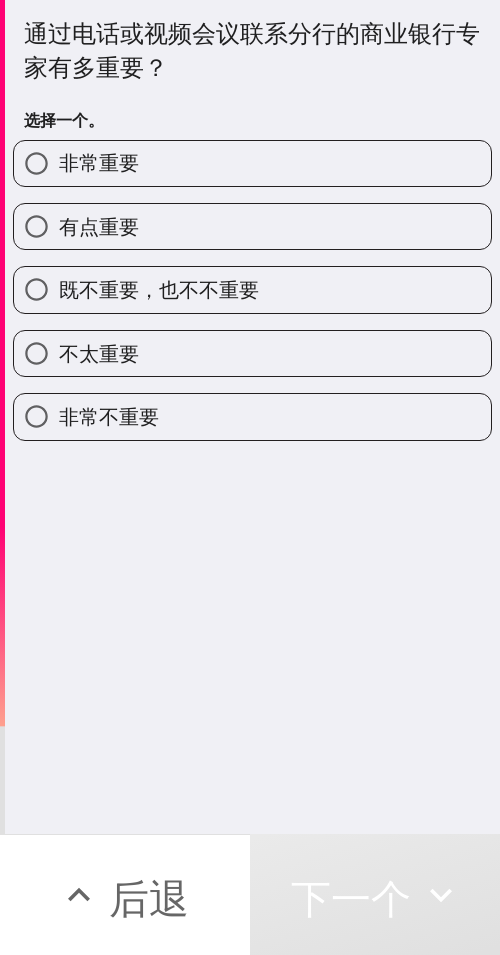 drag, startPoint x: 174, startPoint y: 171, endPoint x: 388, endPoint y: 183, distance: 214.33618 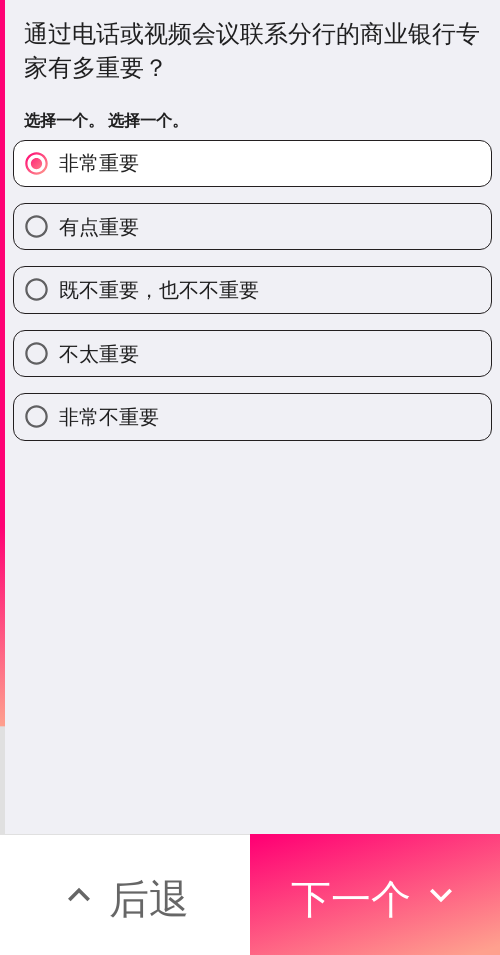 click on "有点重要" at bounding box center (252, 226) 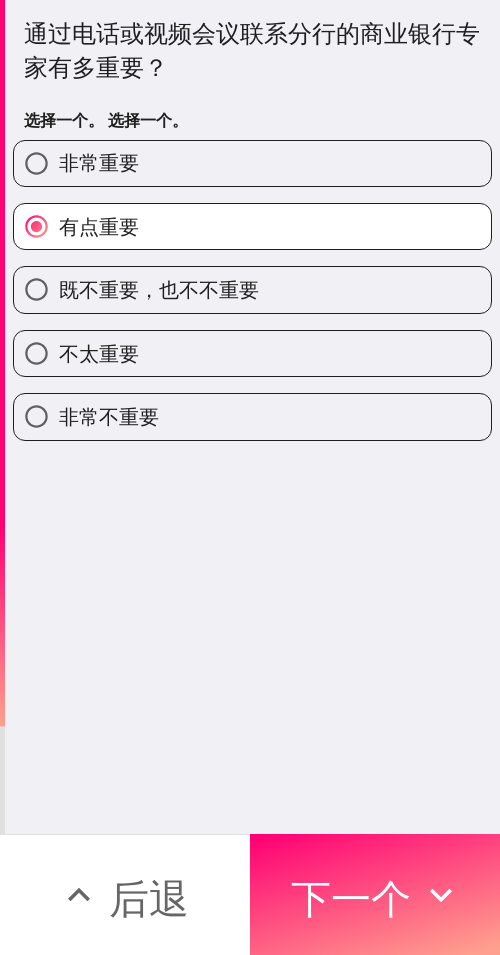 drag, startPoint x: 390, startPoint y: 891, endPoint x: 493, endPoint y: 871, distance: 104.92378 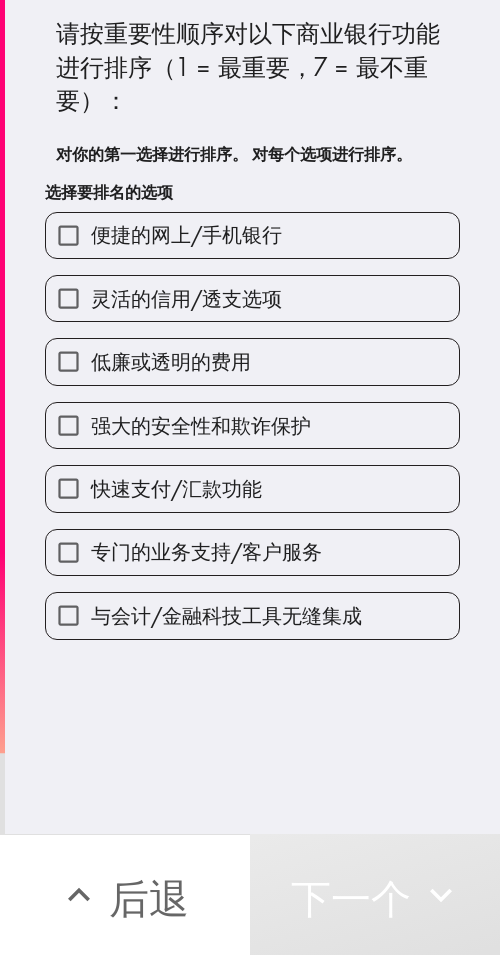 drag, startPoint x: 278, startPoint y: 601, endPoint x: 277, endPoint y: 519, distance: 82.006096 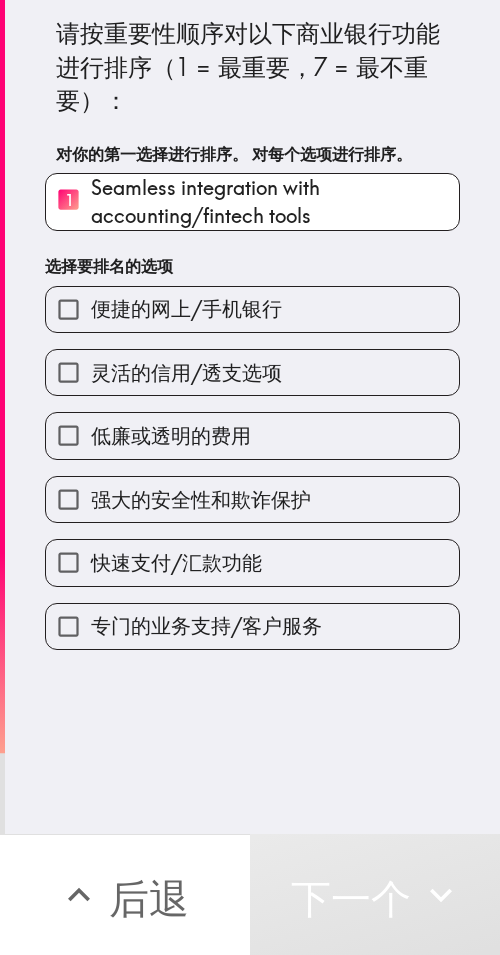 click on "低廉或透明的费用" at bounding box center (252, 435) 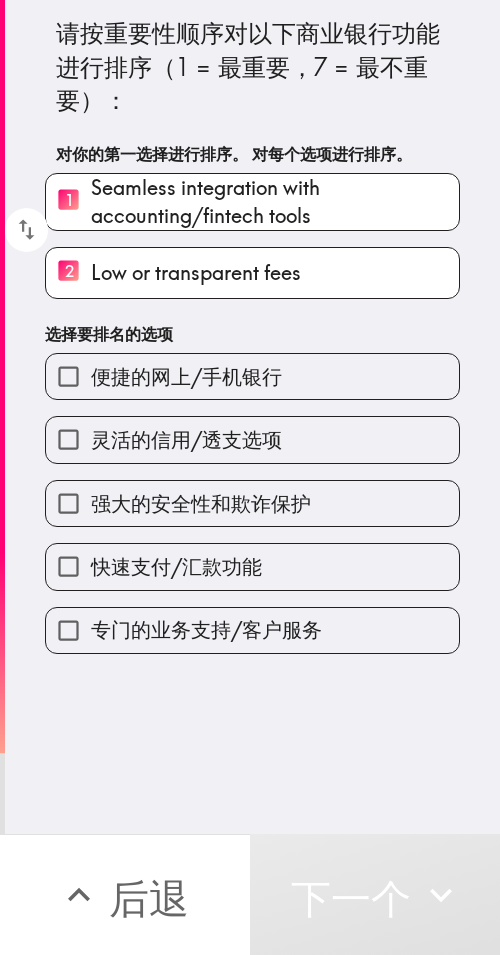 drag, startPoint x: 204, startPoint y: 360, endPoint x: 202, endPoint y: 395, distance: 35.057095 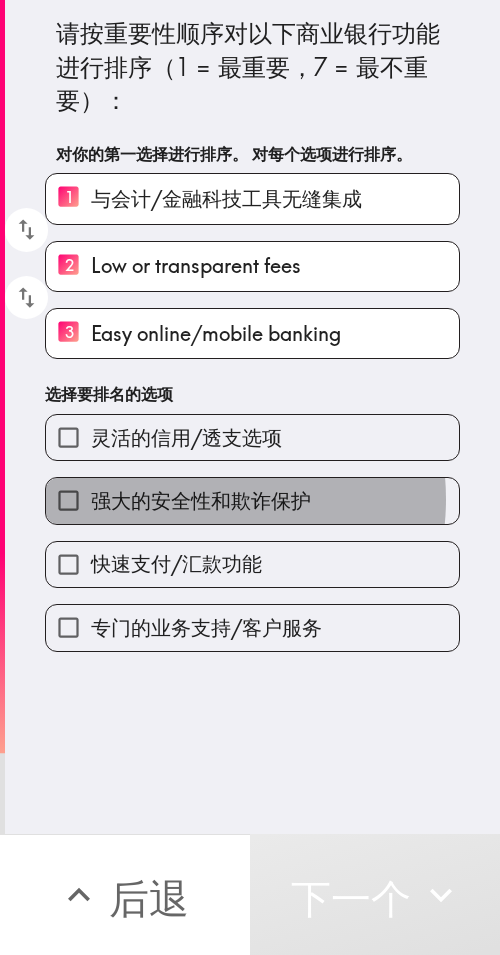 click on "强大的安全性和欺诈保护" at bounding box center (201, 500) 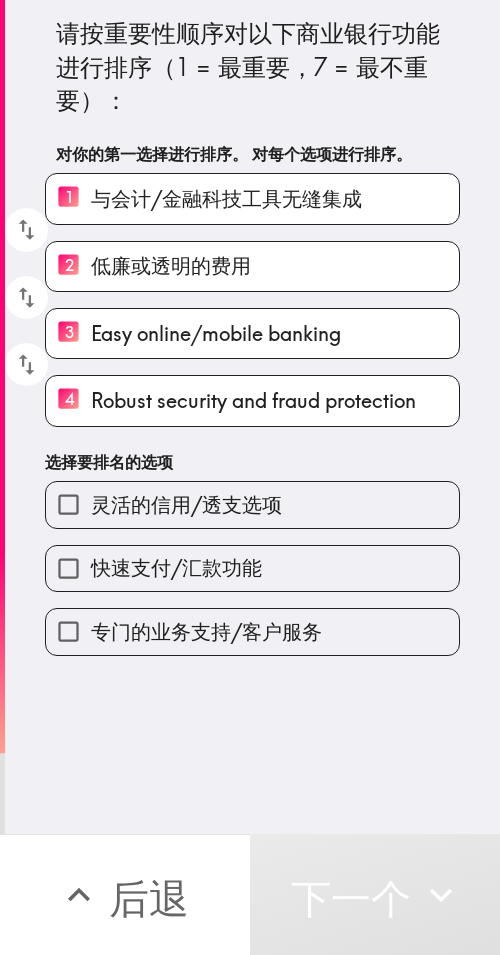 drag, startPoint x: 186, startPoint y: 575, endPoint x: 190, endPoint y: 607, distance: 32.24903 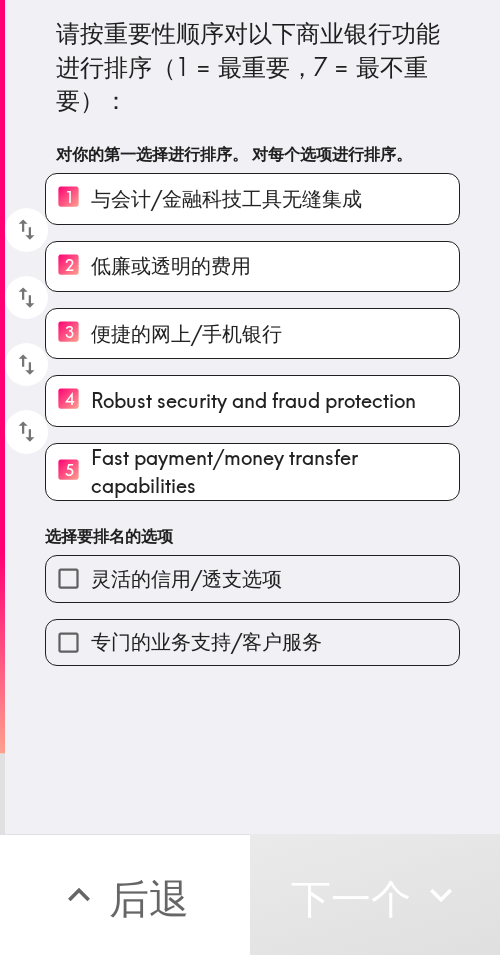 click on "专门的业务支持/客户服务" at bounding box center [252, 642] 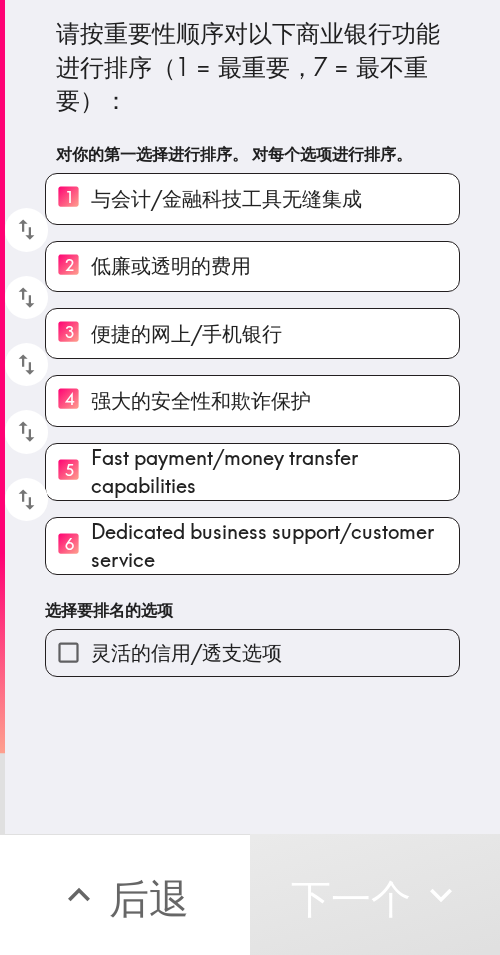 click on "灵活的信用/透支选项" at bounding box center (186, 652) 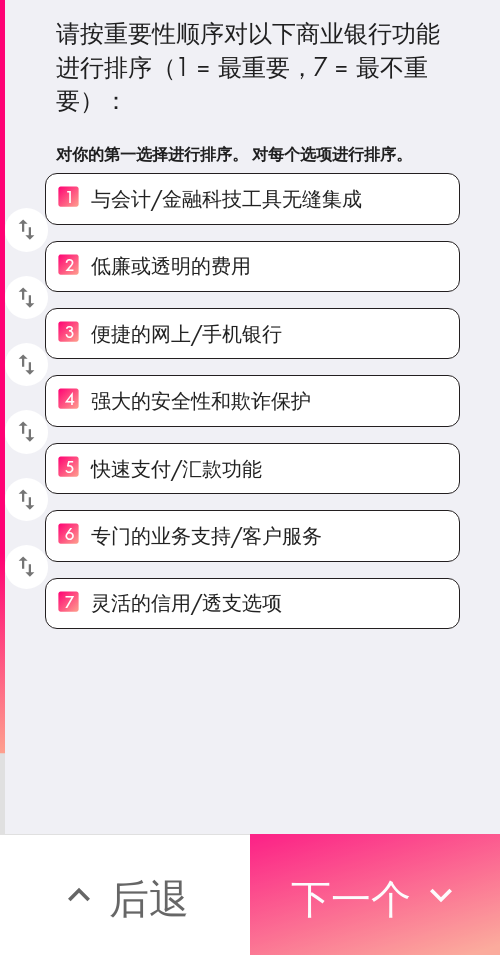 drag, startPoint x: 260, startPoint y: 871, endPoint x: 288, endPoint y: 874, distance: 28.160255 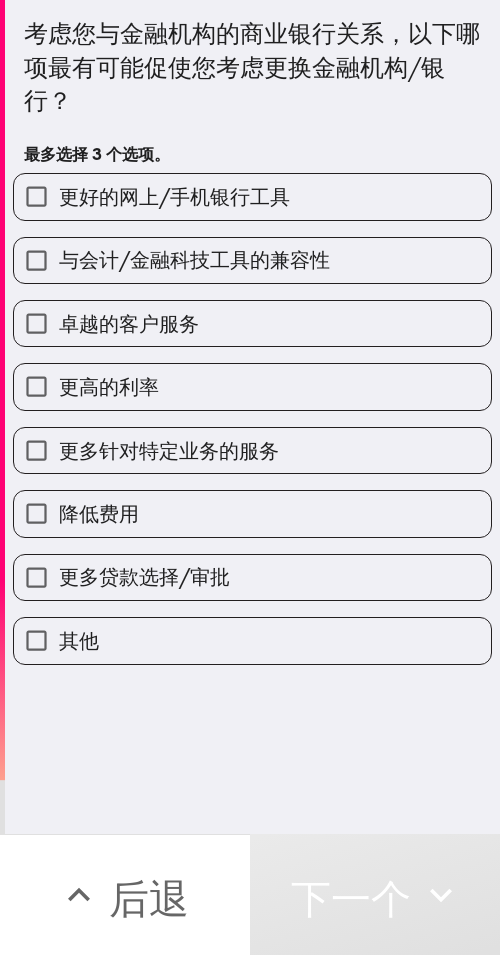 click on "与会计/金融科技工具的兼容性" at bounding box center [194, 259] 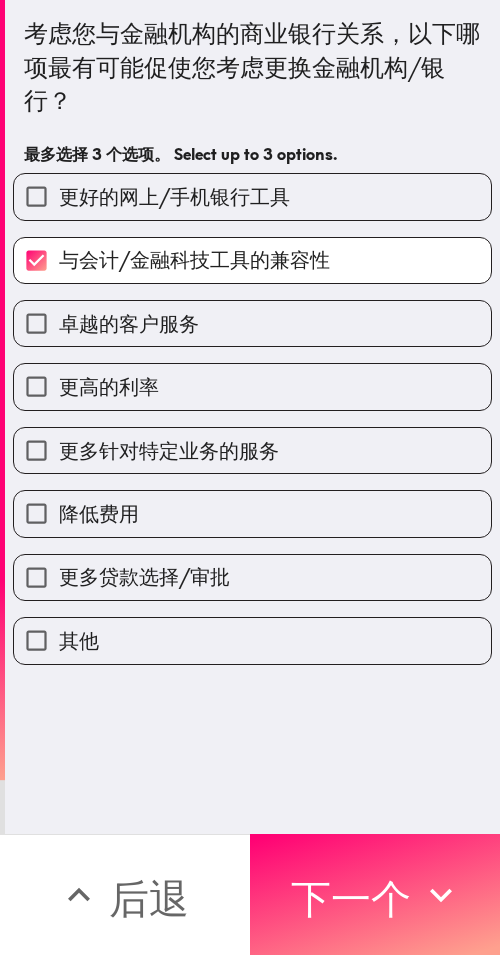 click on "更高的利率" at bounding box center (244, 378) 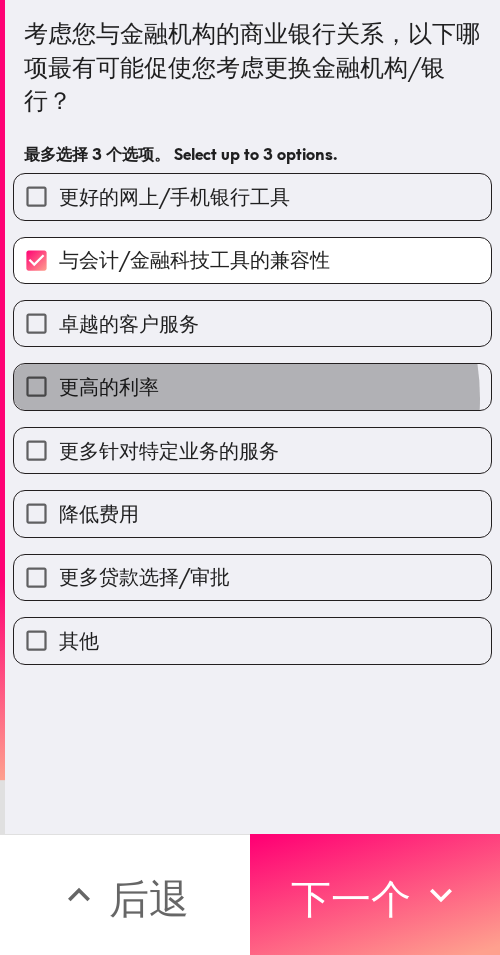 click on "更高的利率" at bounding box center (252, 386) 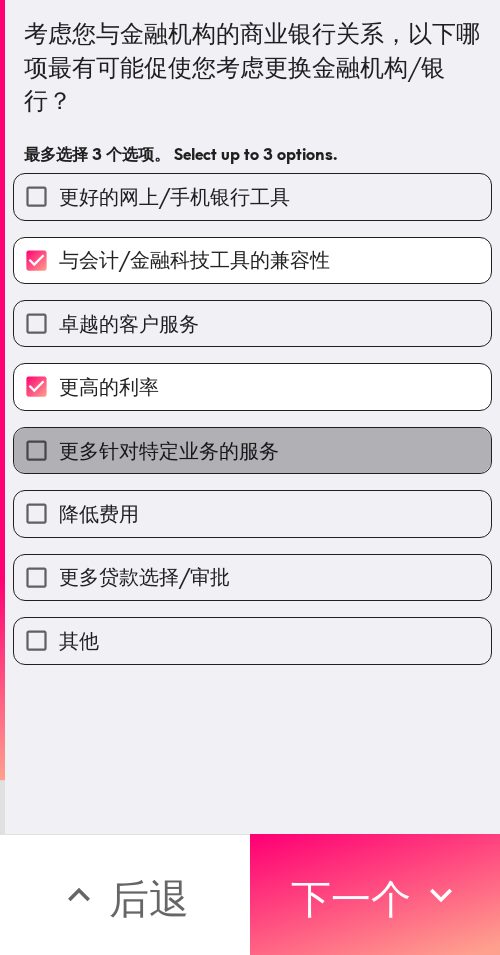 click on "更多针对特定业务的服务" at bounding box center (169, 450) 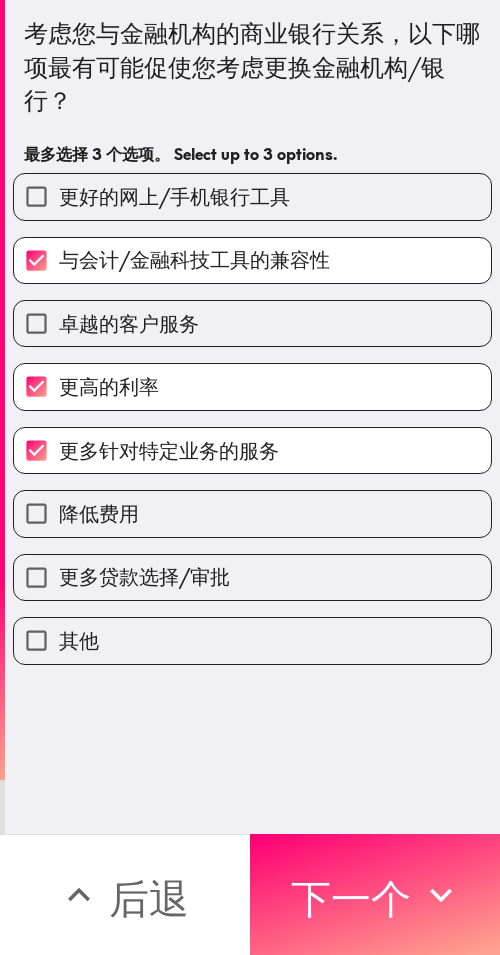 click 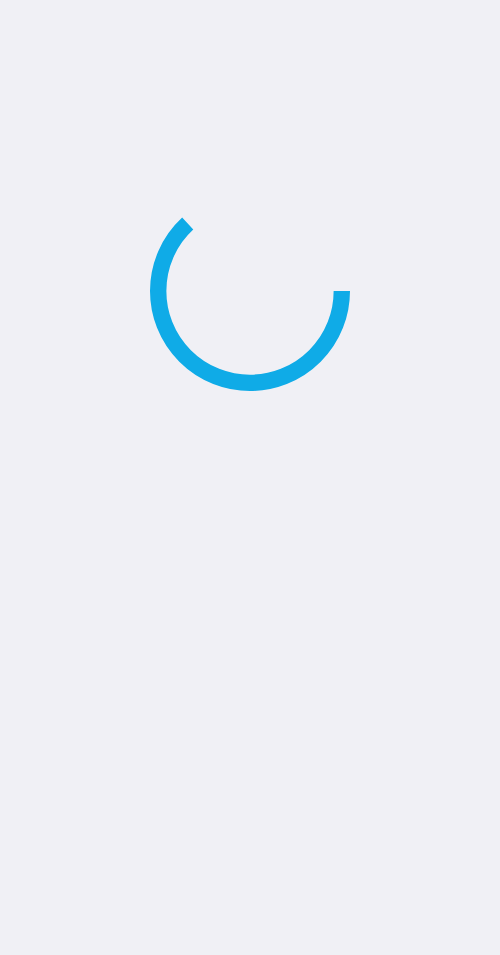 scroll, scrollTop: 0, scrollLeft: 0, axis: both 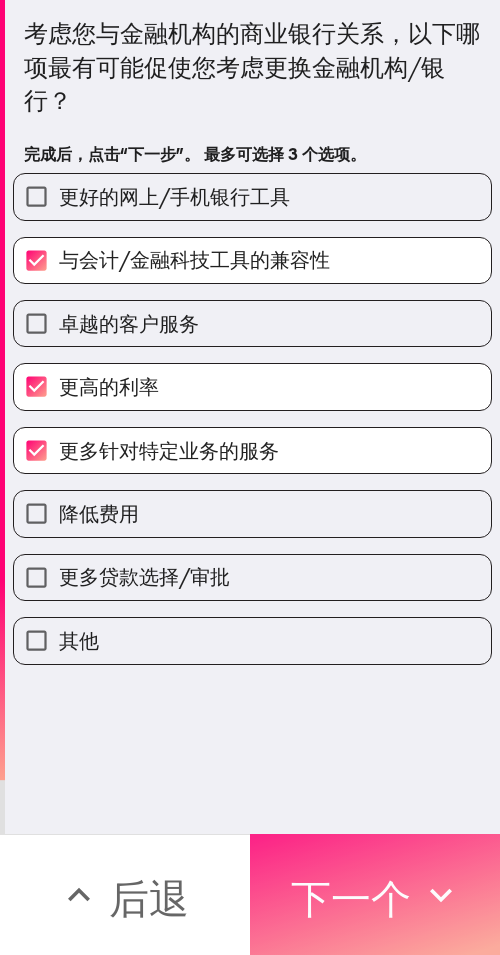 drag, startPoint x: 383, startPoint y: 877, endPoint x: 394, endPoint y: 870, distance: 13.038404 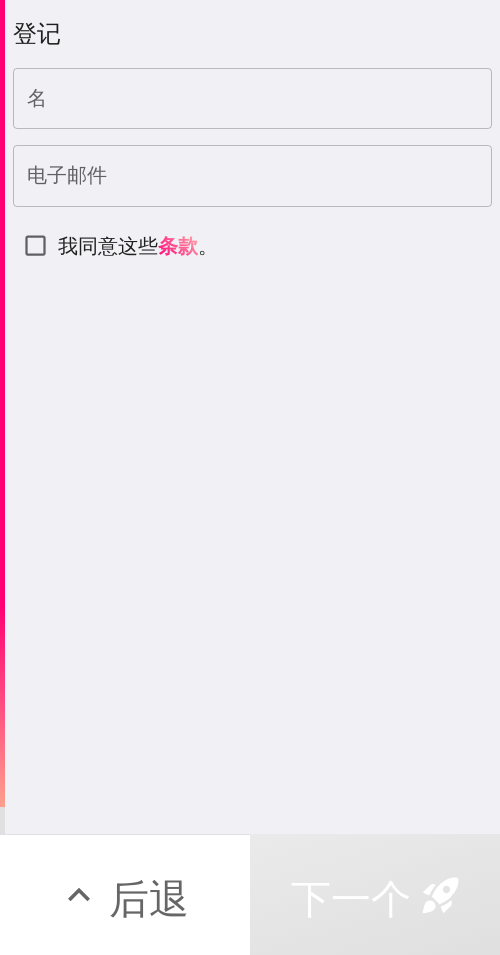 click on "名" at bounding box center (252, 99) 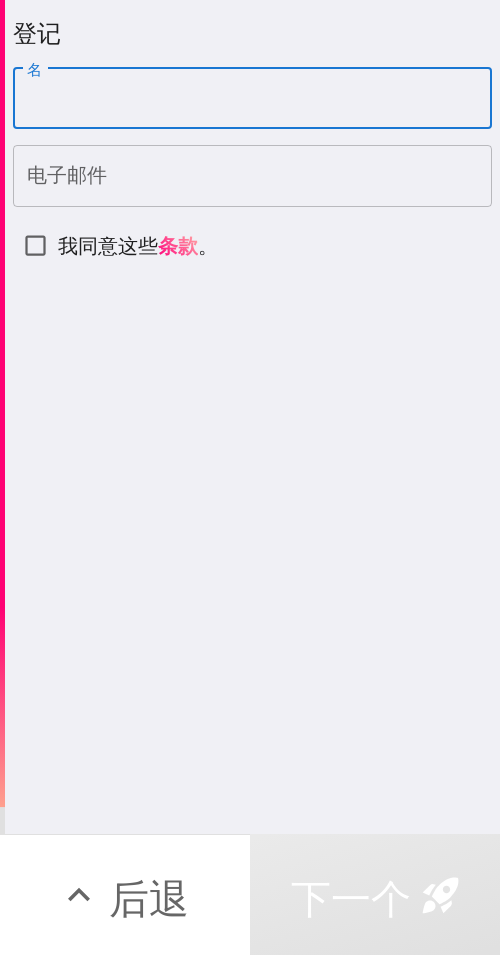 paste on "[FIRST]" 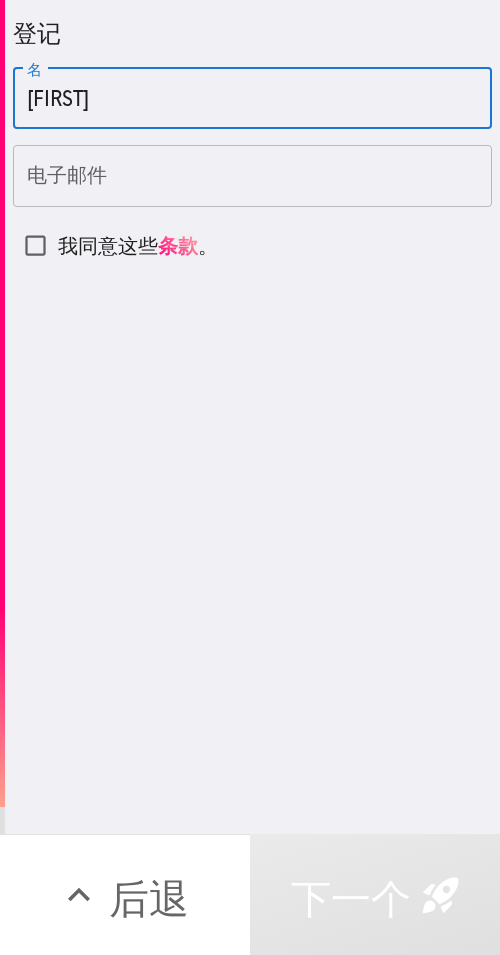 type on "[FIRST]" 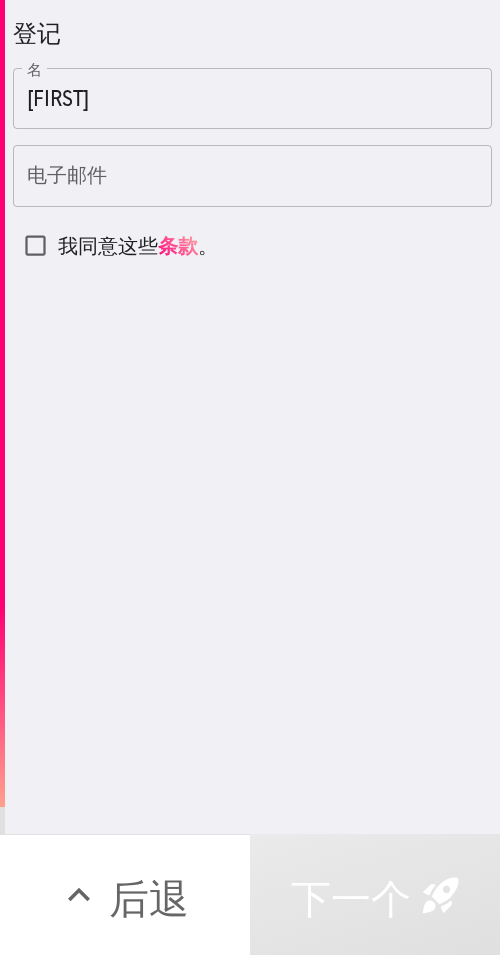 drag, startPoint x: 303, startPoint y: 161, endPoint x: 284, endPoint y: 185, distance: 30.610456 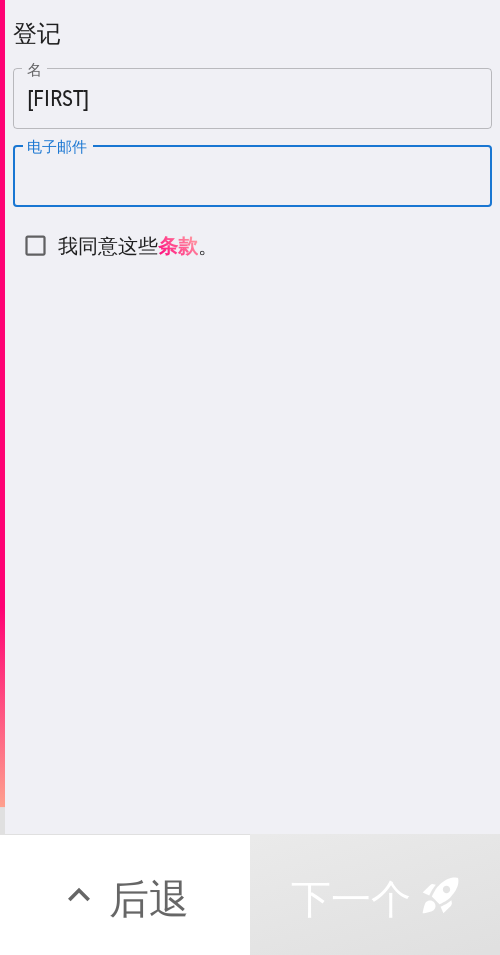 paste on "[EMAIL]" 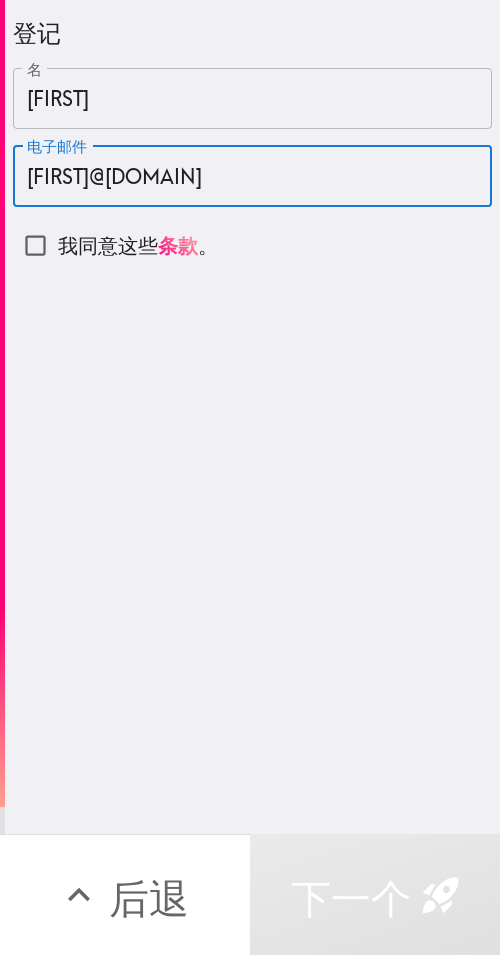 type on "[EMAIL]" 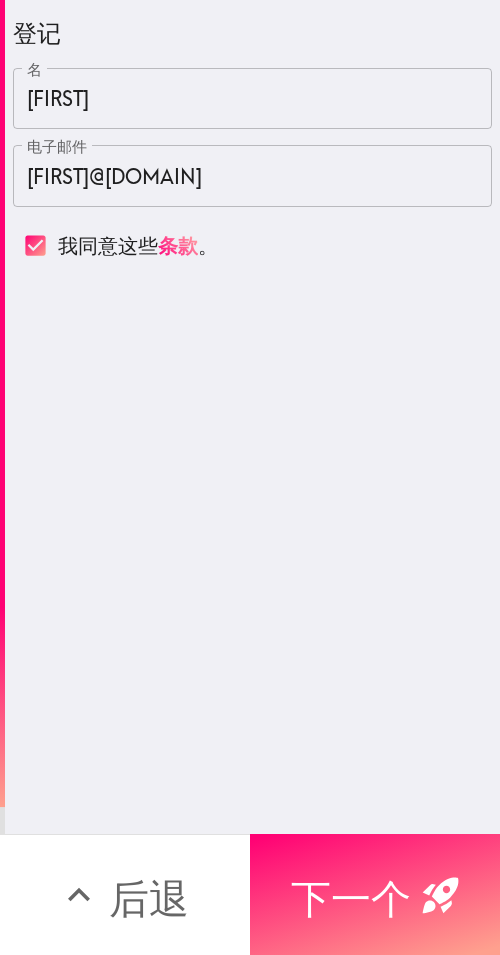 drag, startPoint x: 341, startPoint y: 903, endPoint x: 287, endPoint y: 862, distance: 67.80118 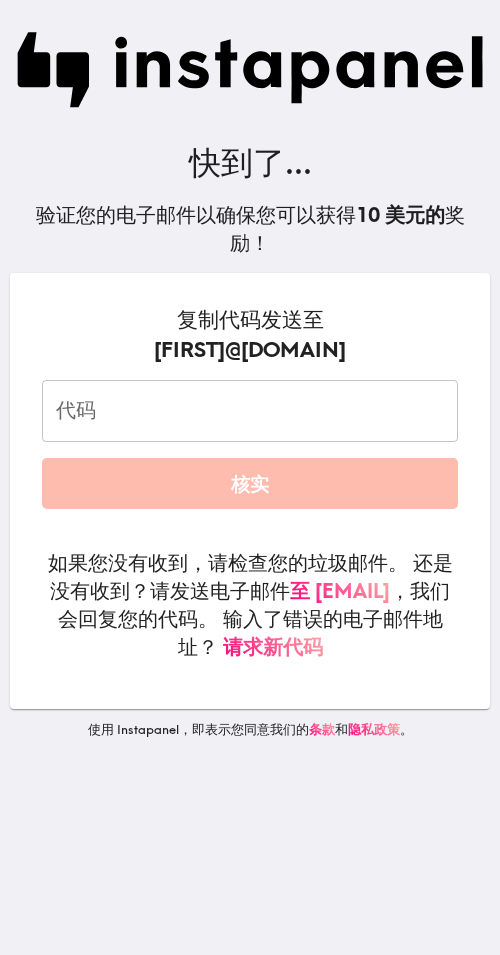 drag, startPoint x: 355, startPoint y: 428, endPoint x: 282, endPoint y: 494, distance: 98.4124 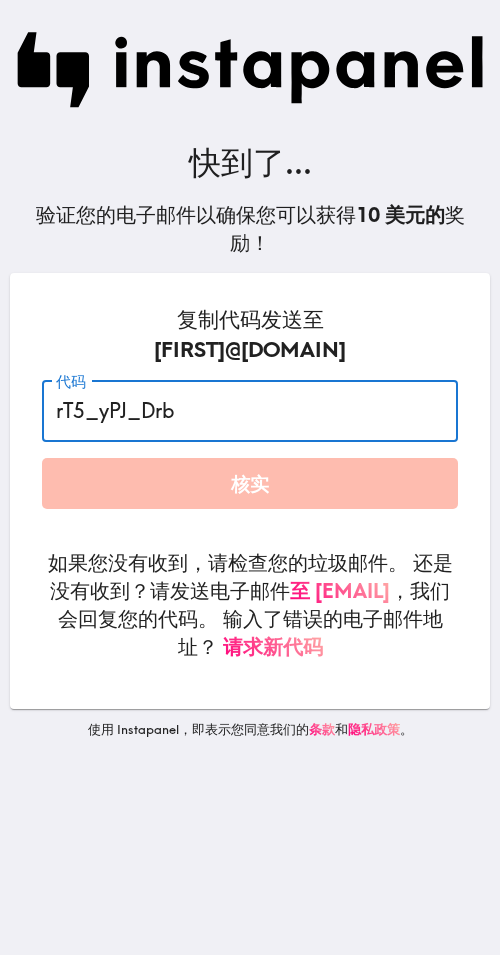 type on "rT5_yPJ_Drb" 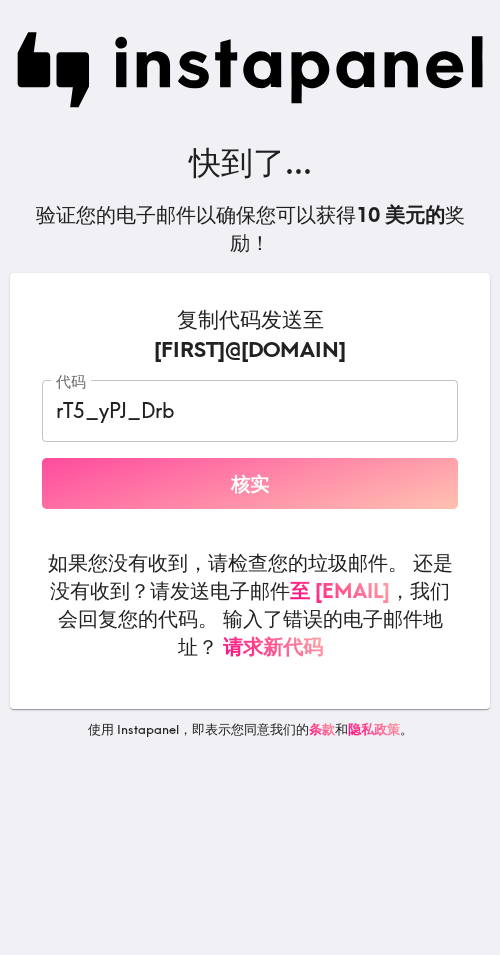 click on "核实" at bounding box center [250, 483] 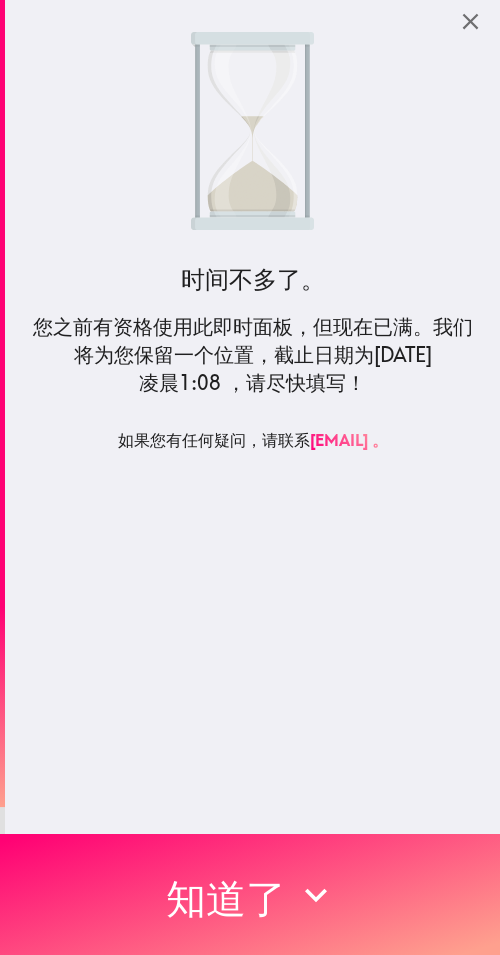 scroll, scrollTop: 0, scrollLeft: 0, axis: both 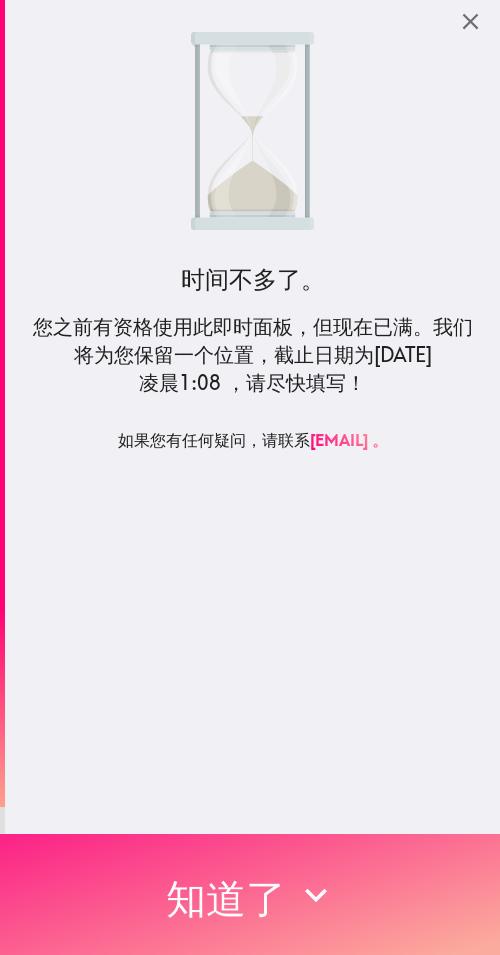 click on "知道了" at bounding box center (250, 894) 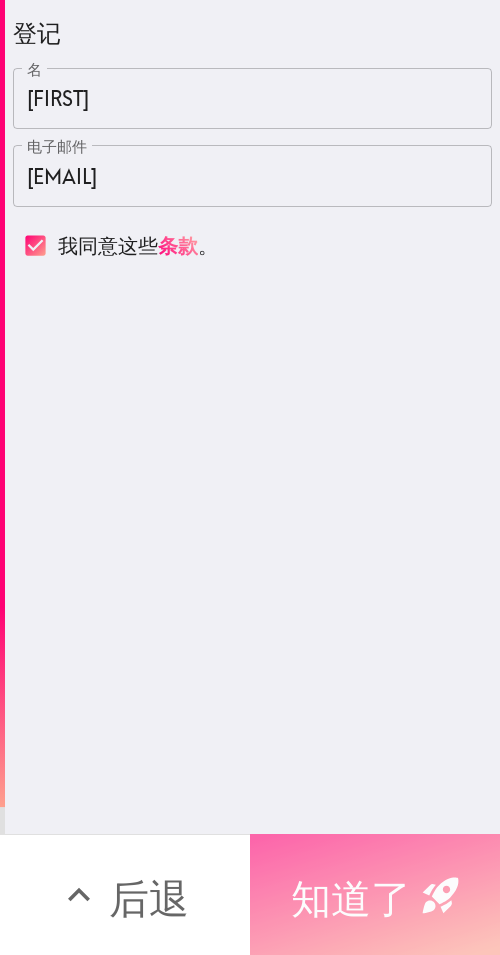 click on "知道了" at bounding box center (351, 898) 